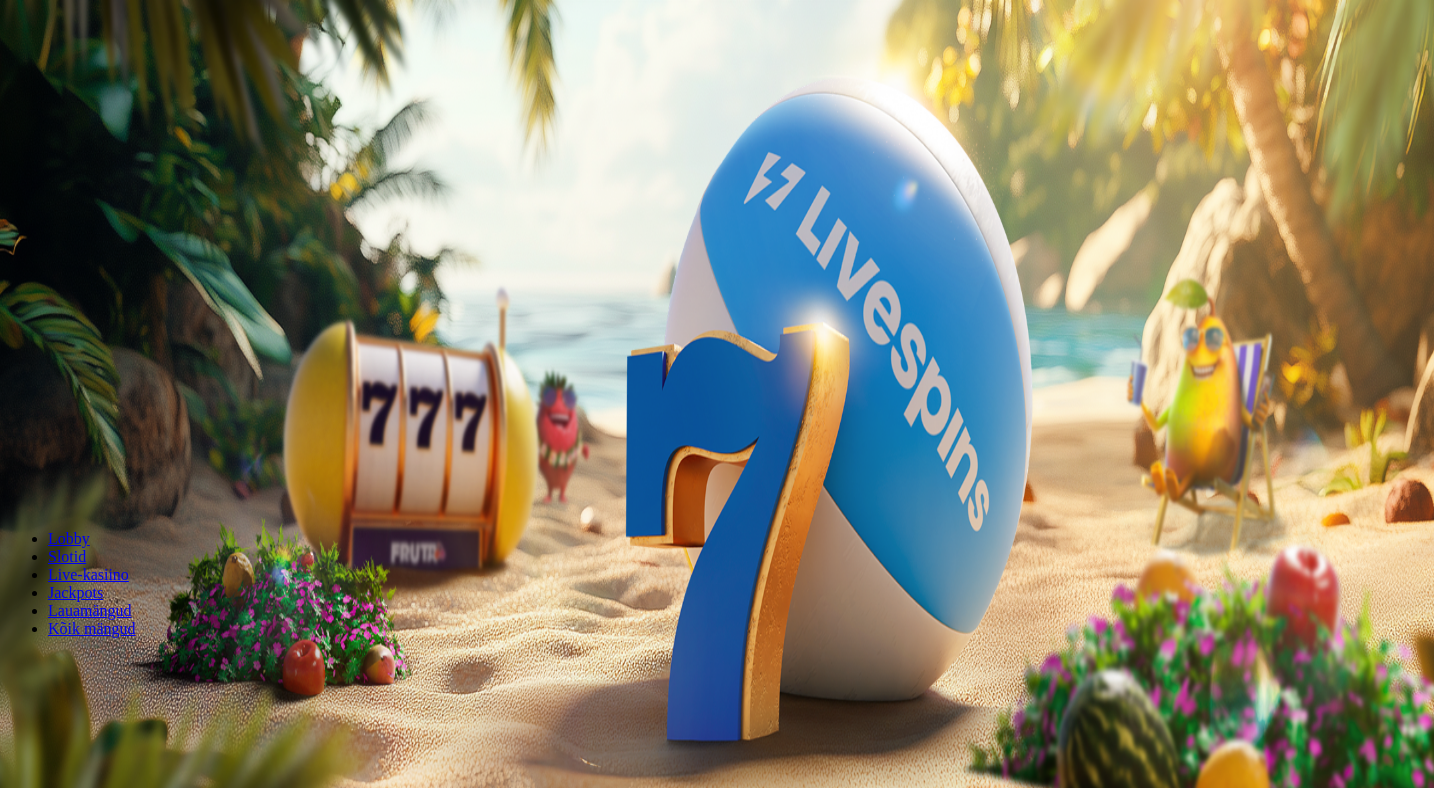 scroll, scrollTop: 0, scrollLeft: 0, axis: both 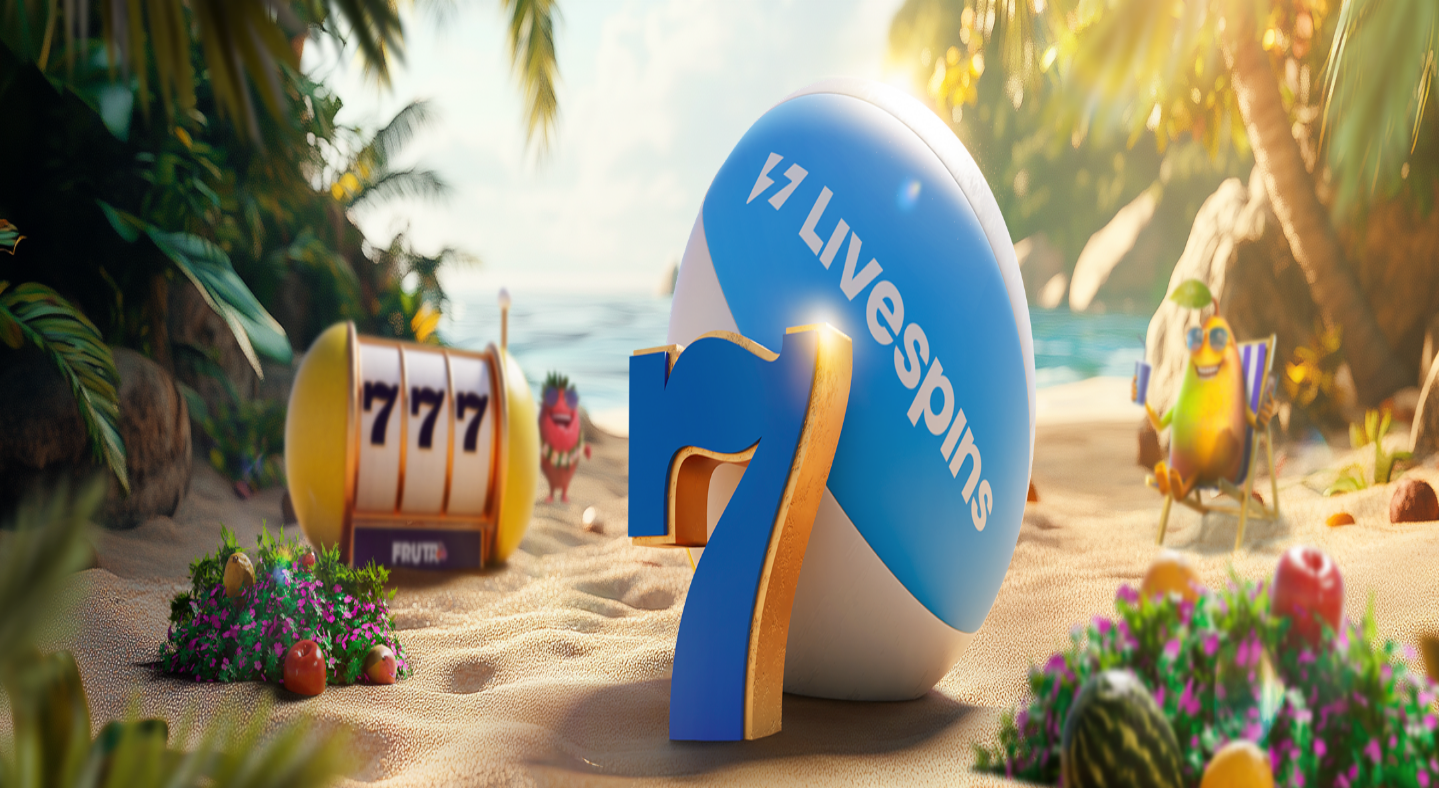 click on "***" at bounding box center (79, 468) 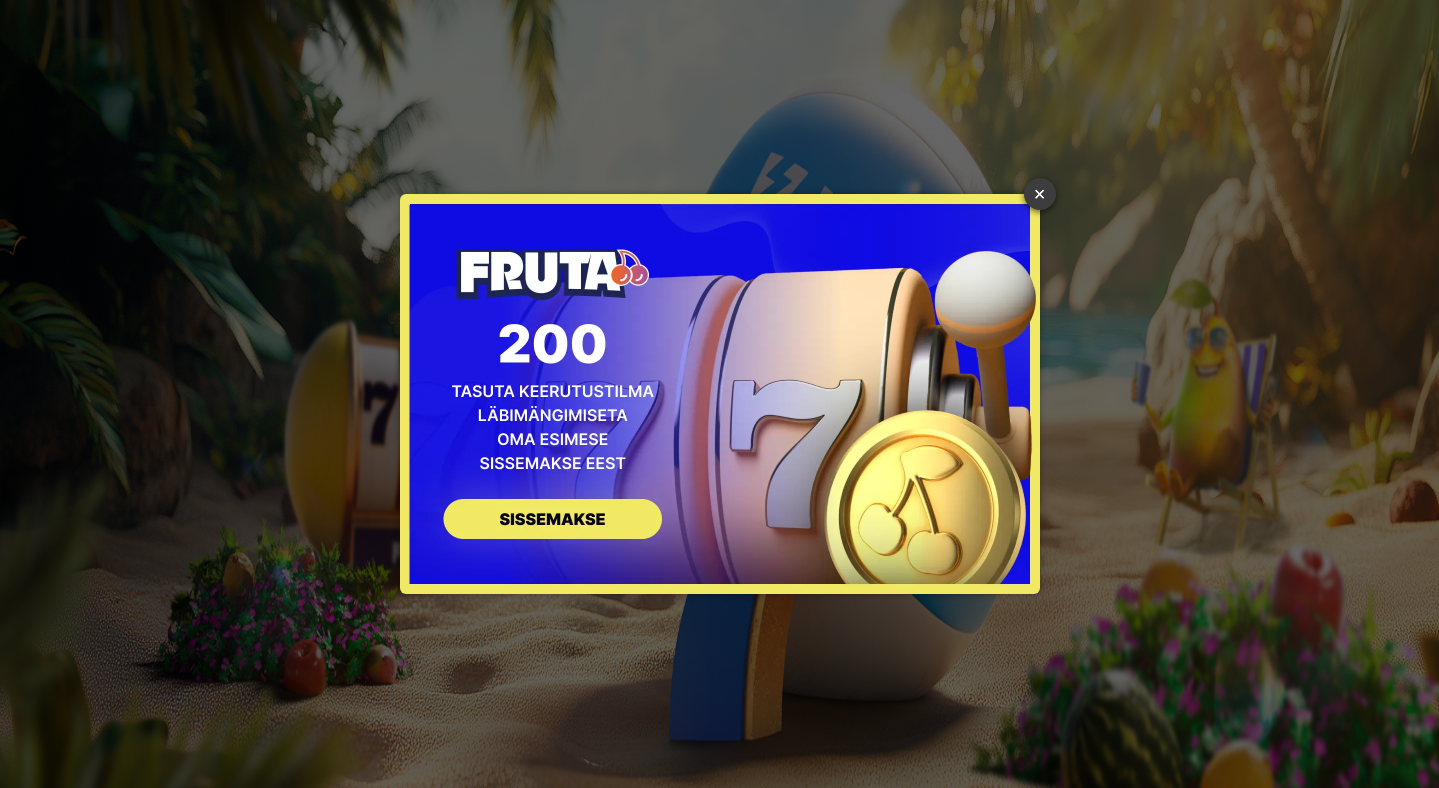 click on "×" at bounding box center [1040, 194] 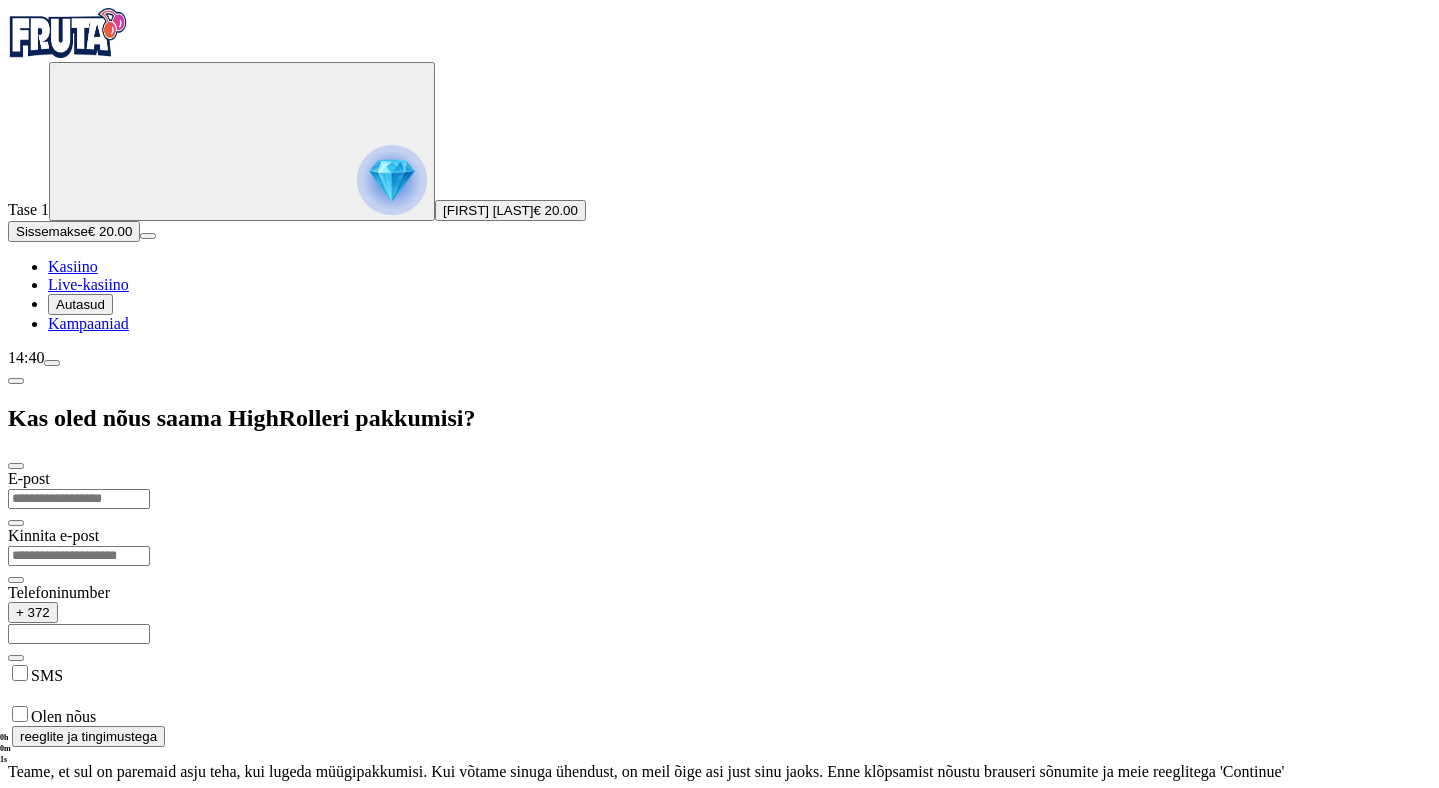 click at bounding box center (79, 499) 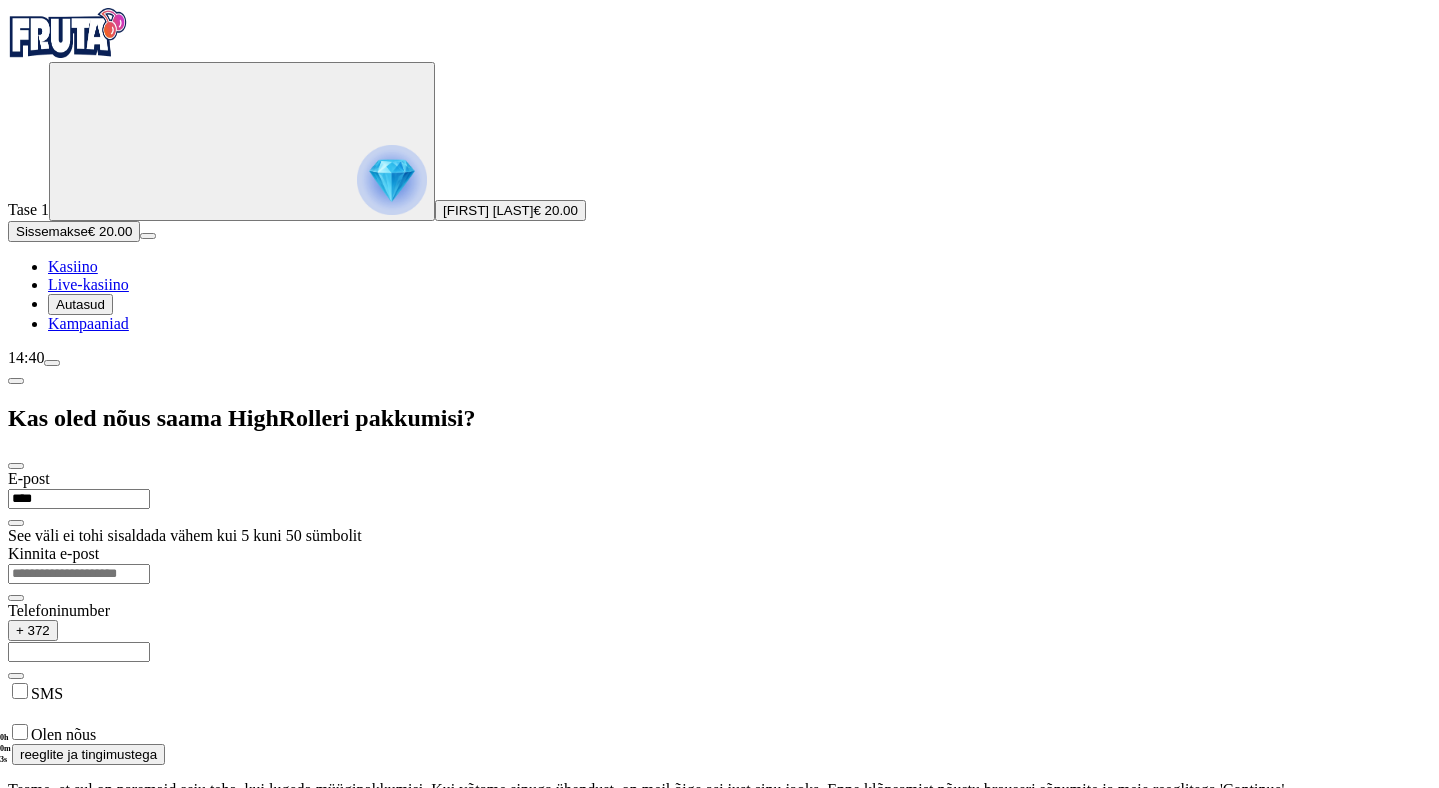 type on "**********" 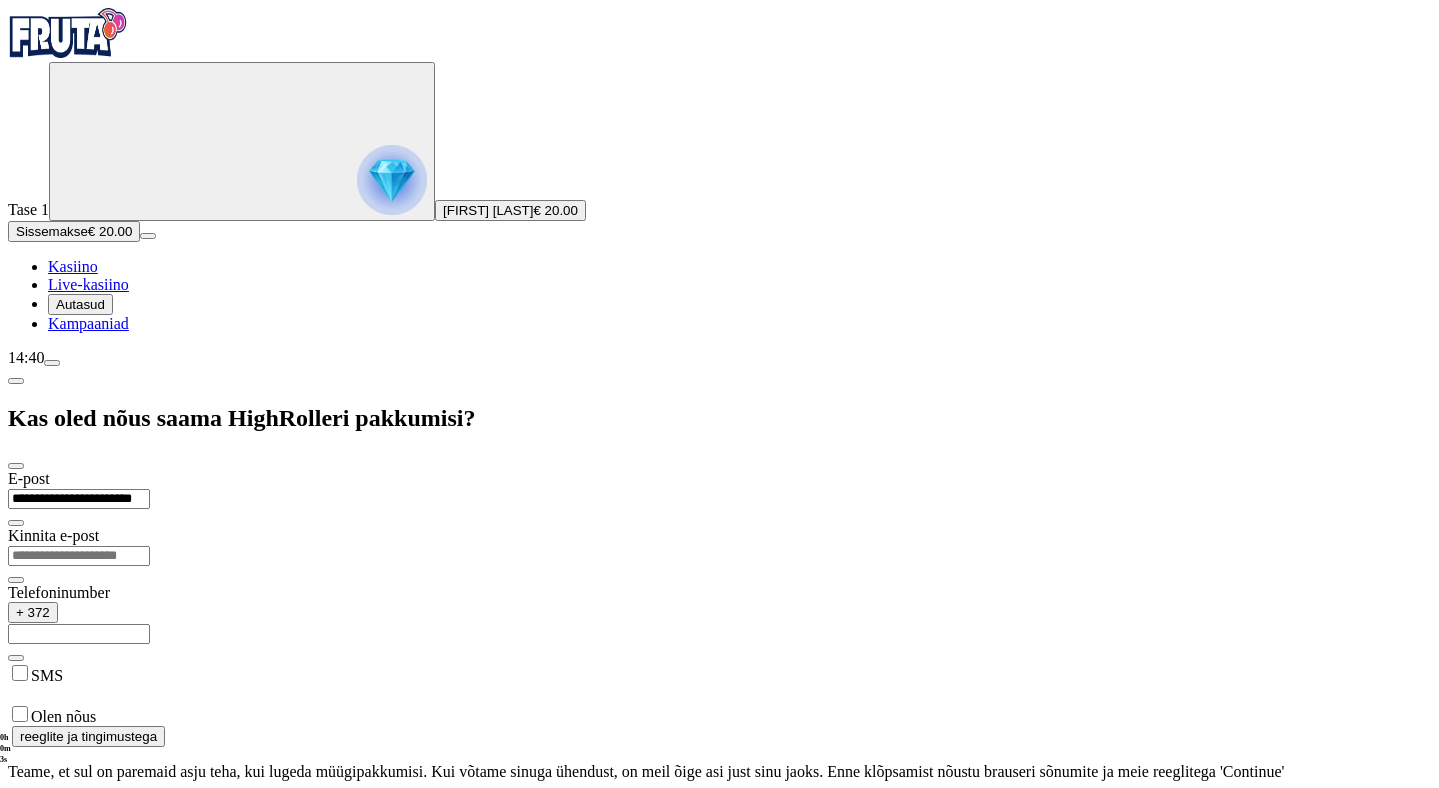 click at bounding box center (79, 556) 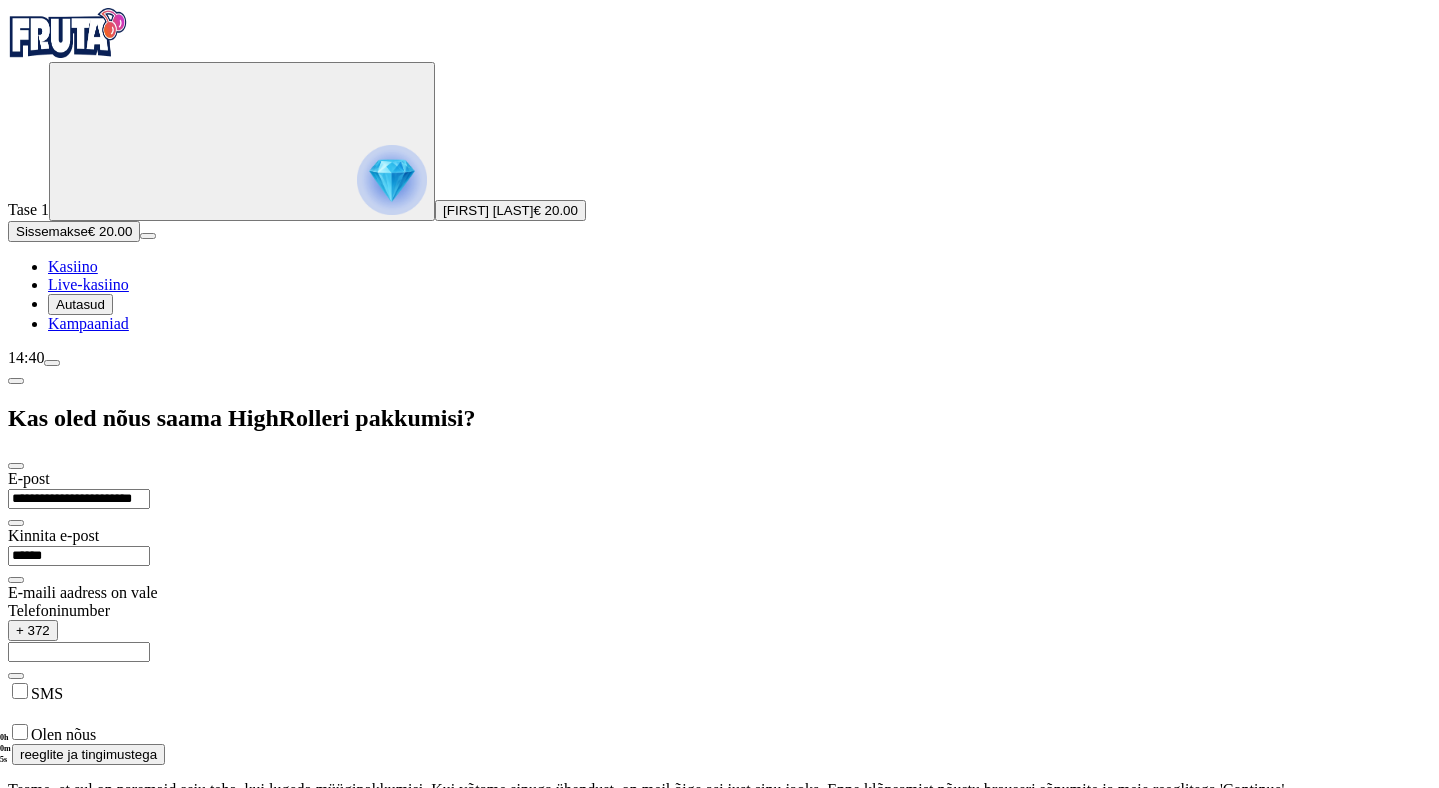 click on "**********" at bounding box center (79, 499) 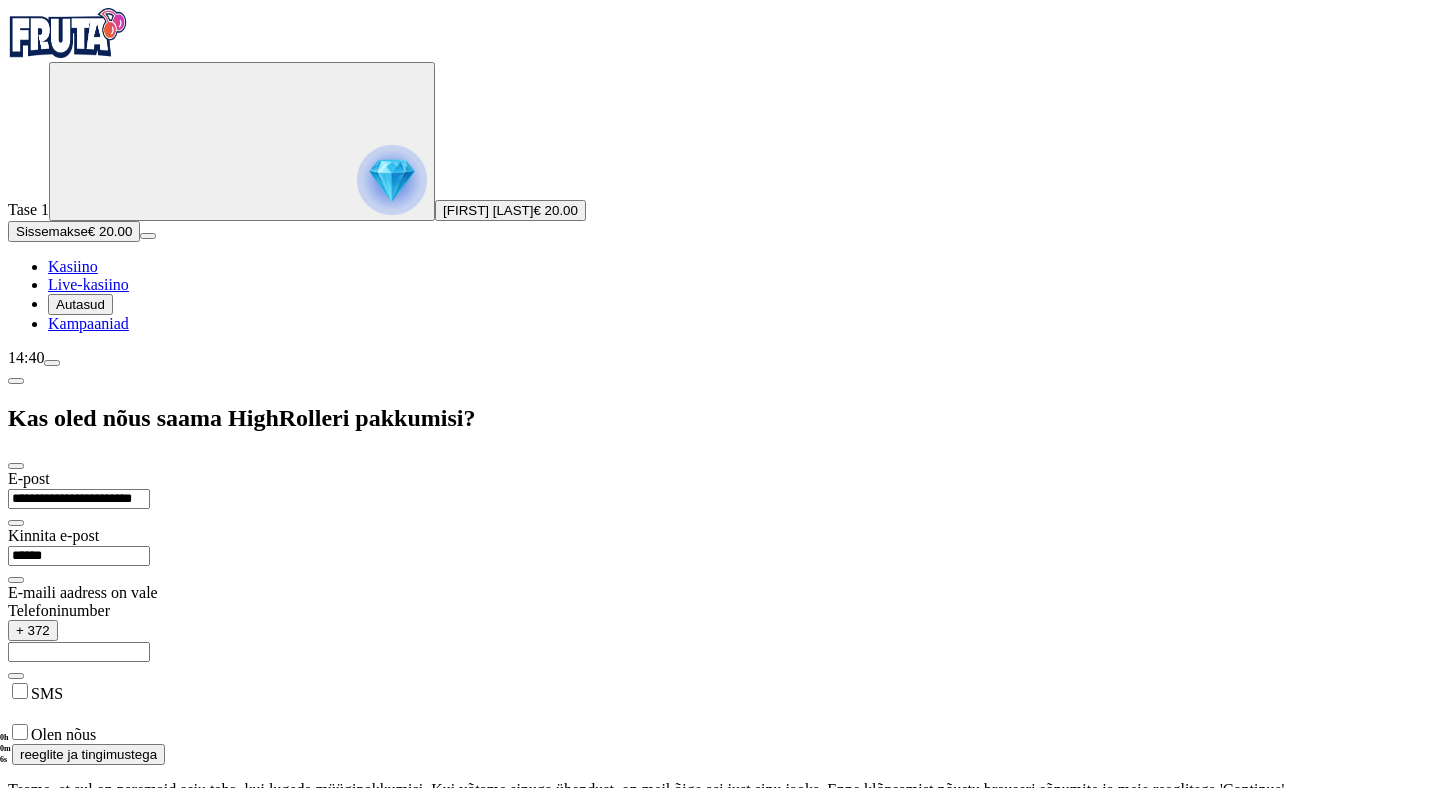 click on "**********" at bounding box center (79, 499) 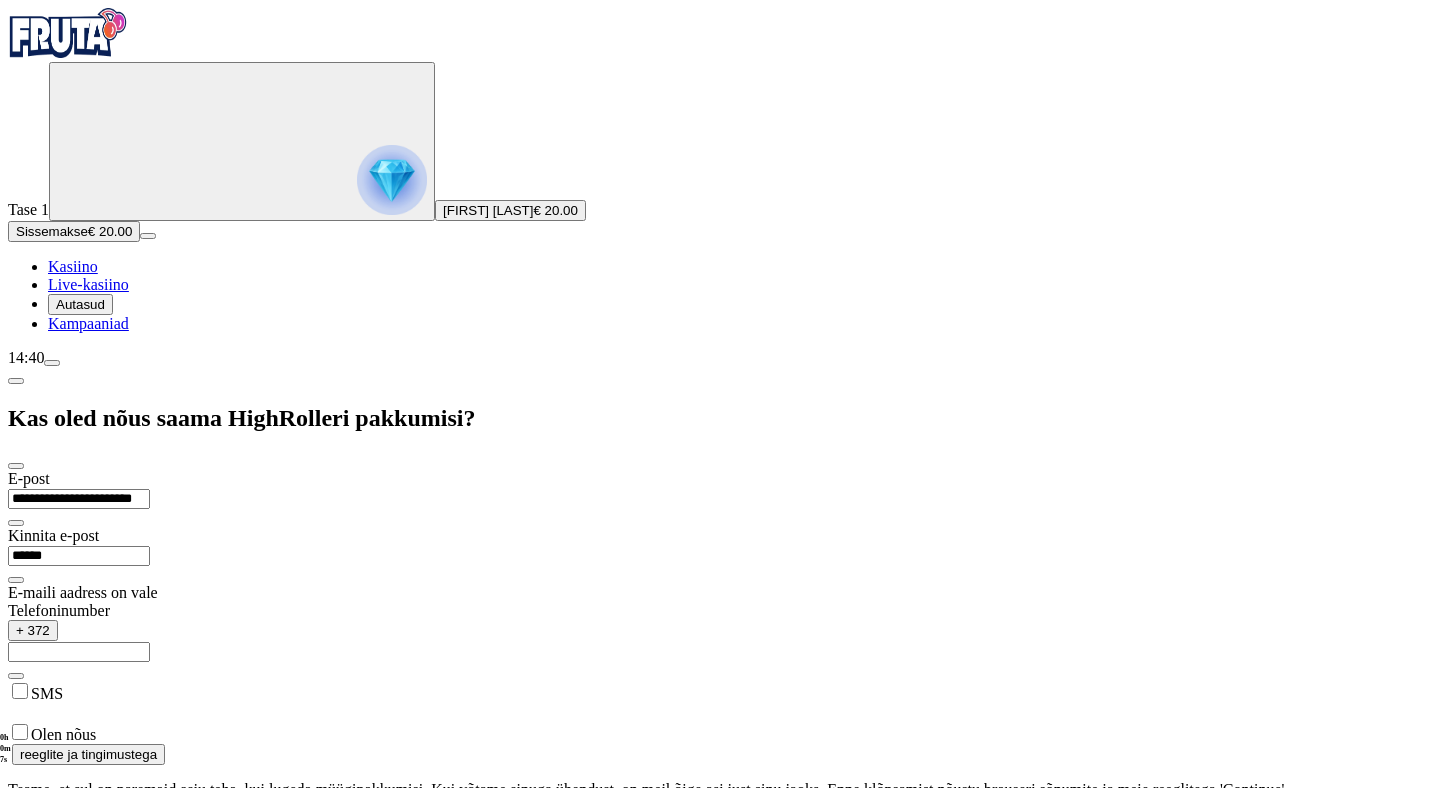 click on "******" at bounding box center (79, 556) 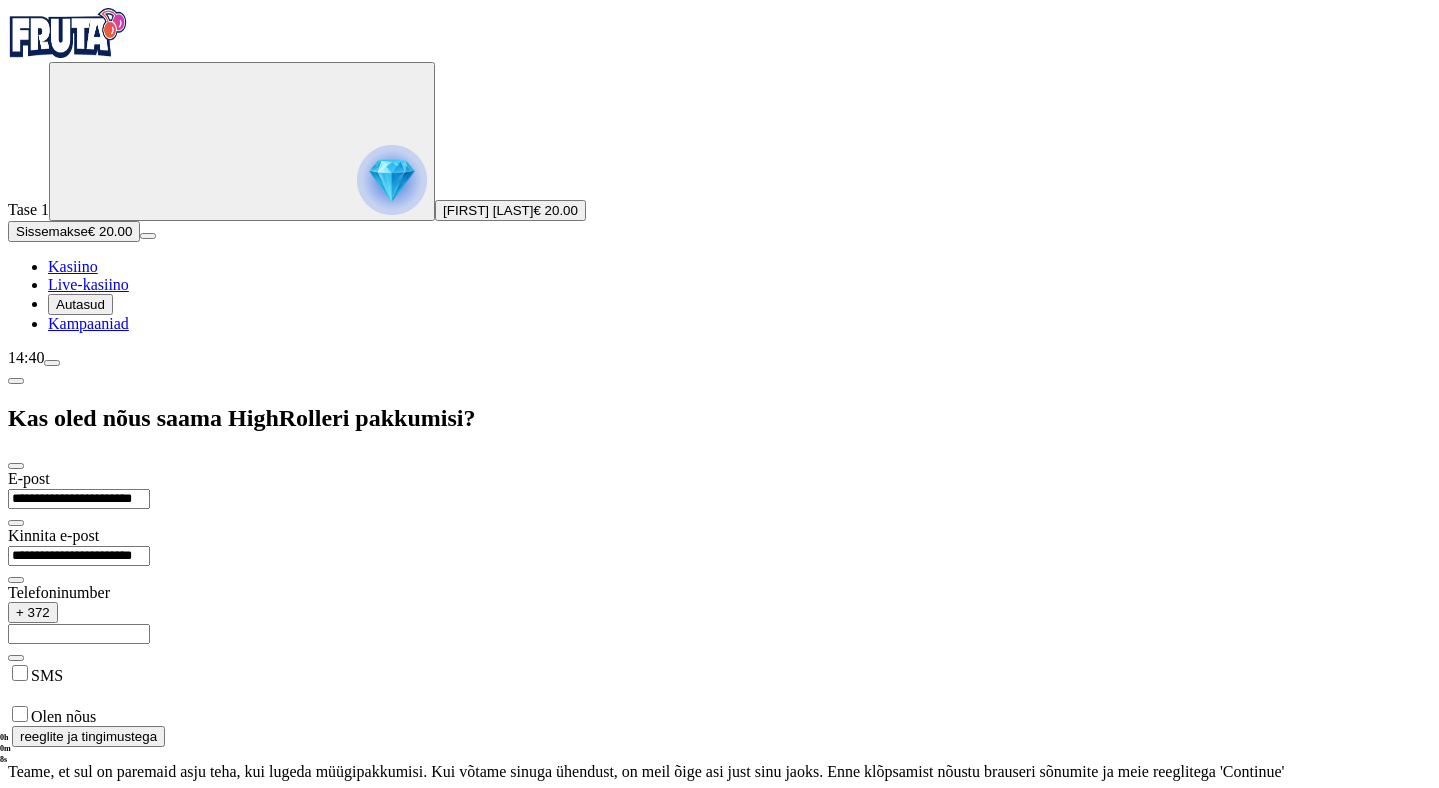 type on "**********" 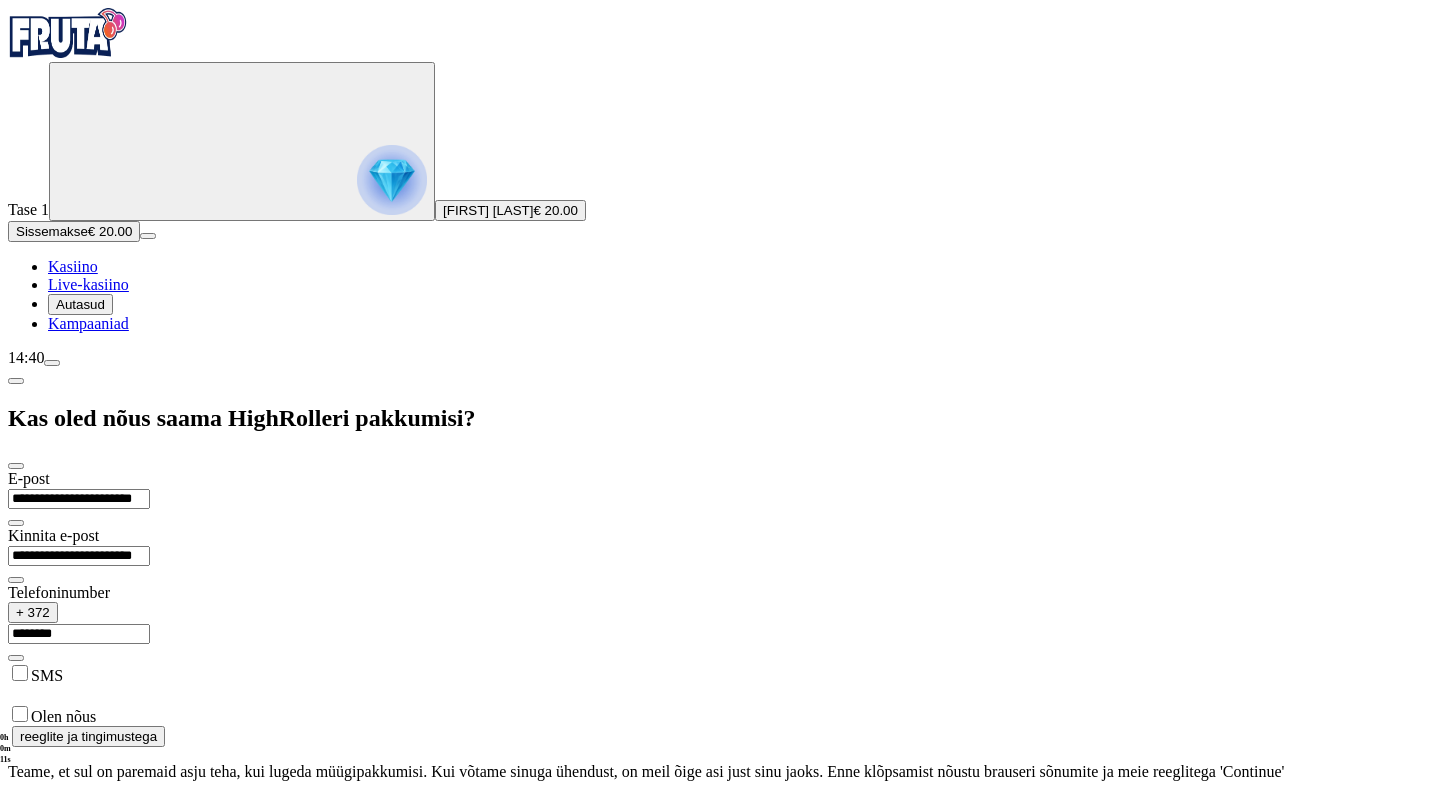 type on "********" 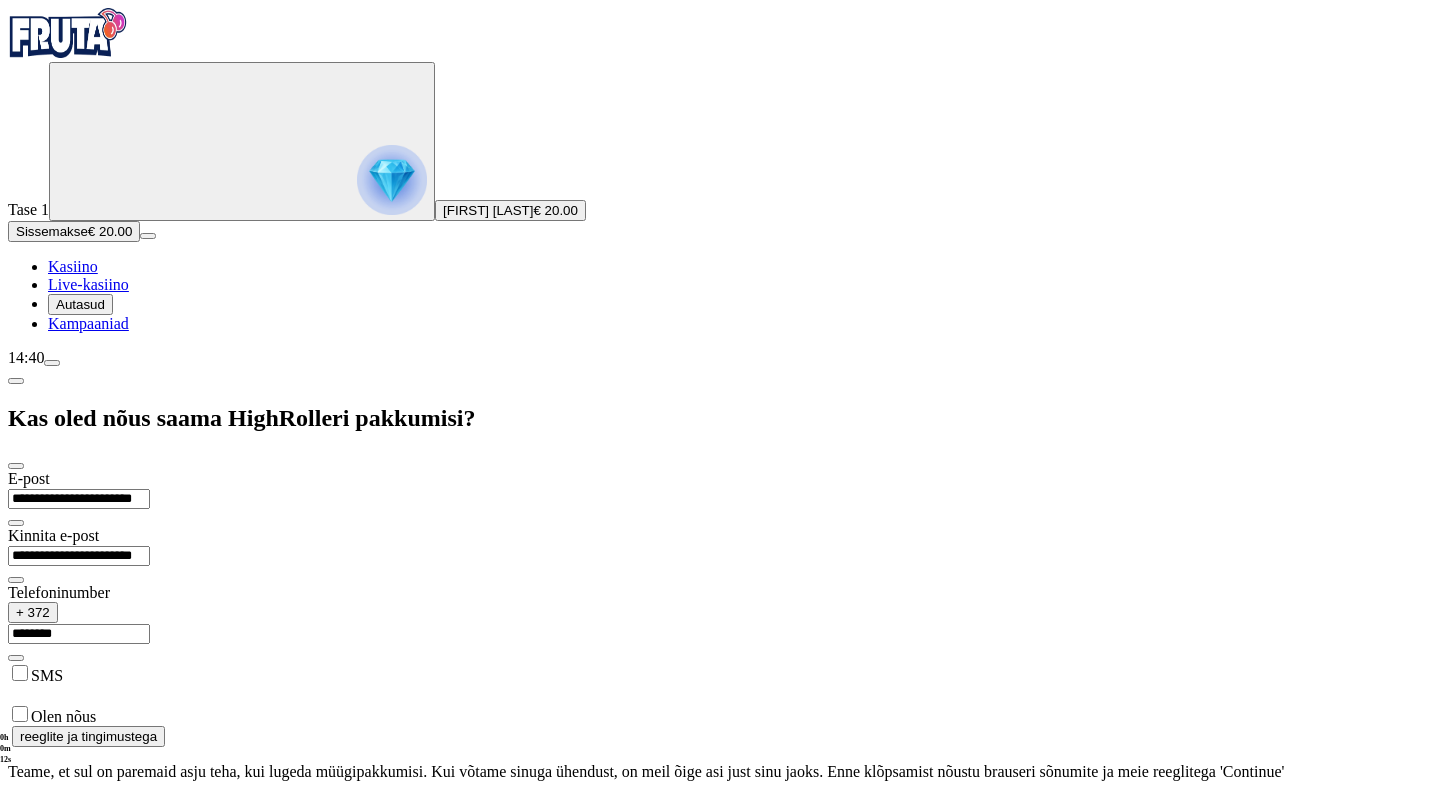 click on "Jätka" at bounding box center (32, 807) 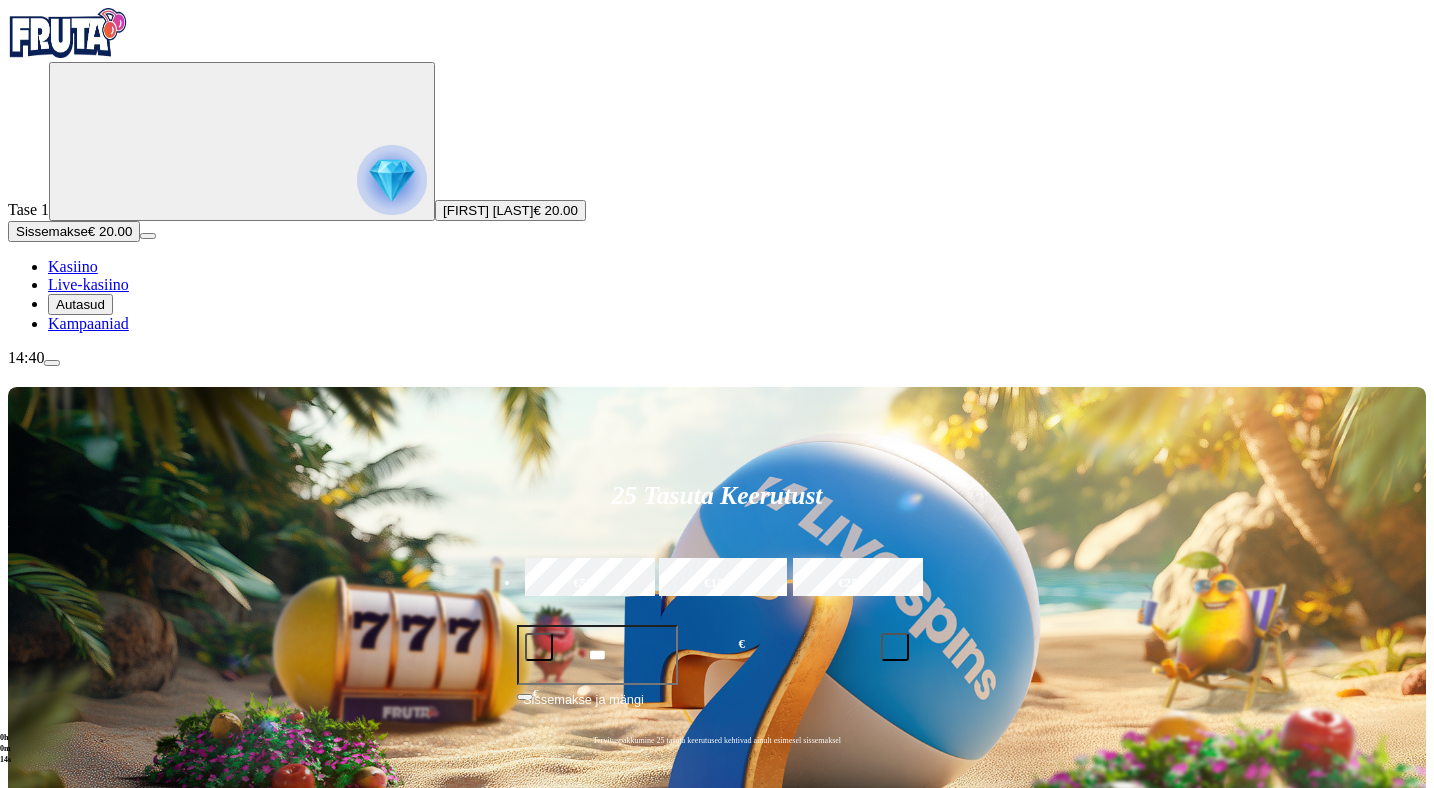 click on "Autasud" at bounding box center (80, 304) 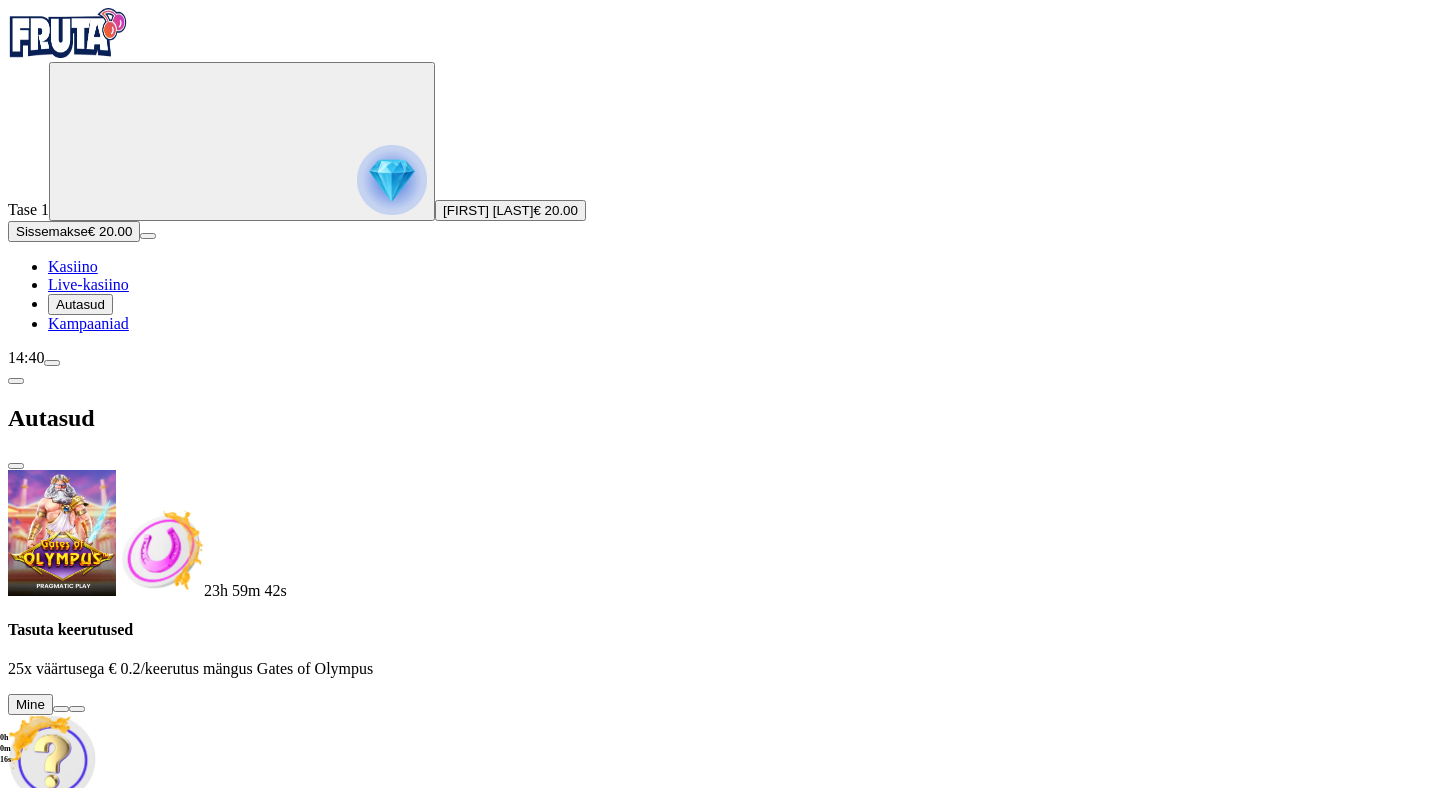 click at bounding box center [61, 709] 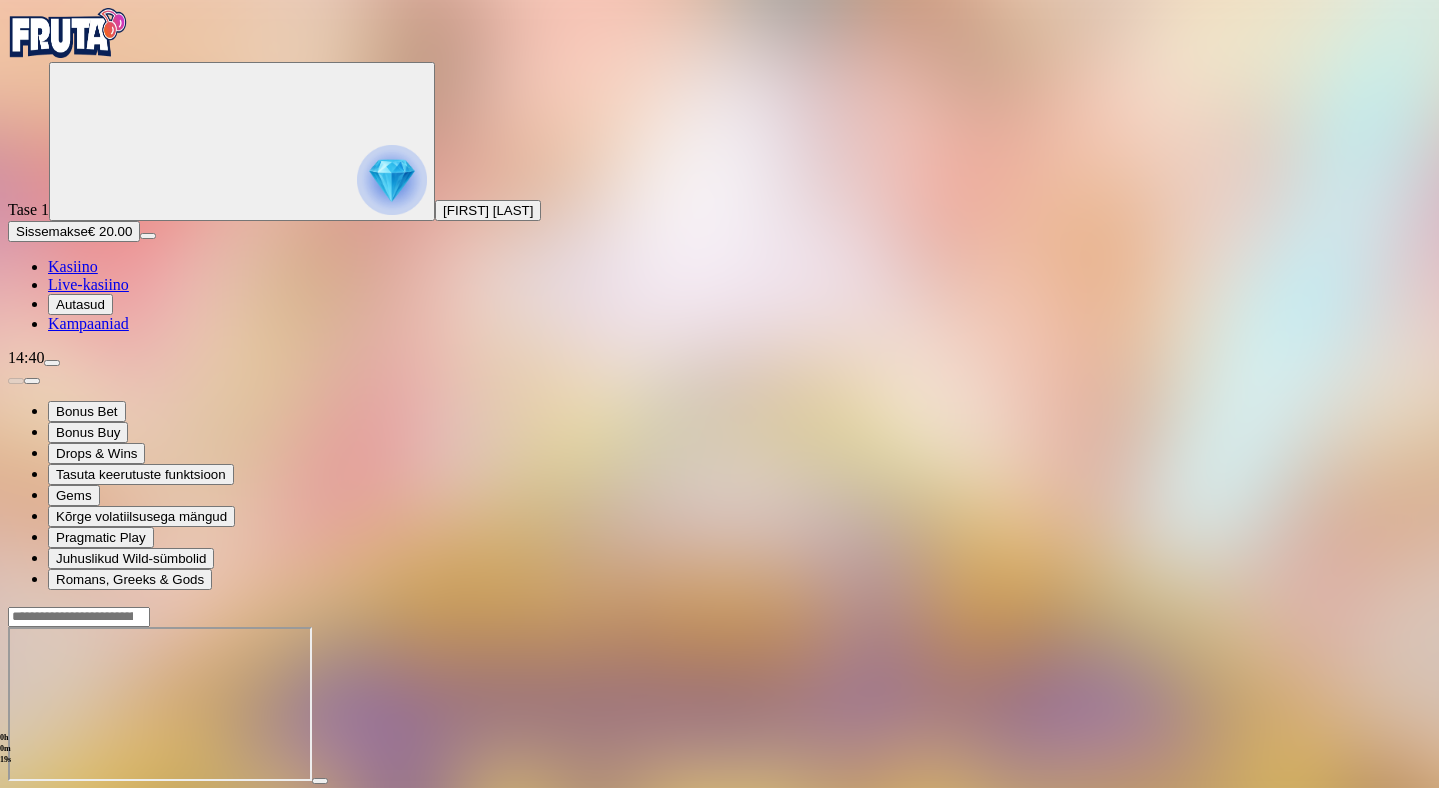 click at bounding box center (8, 802) 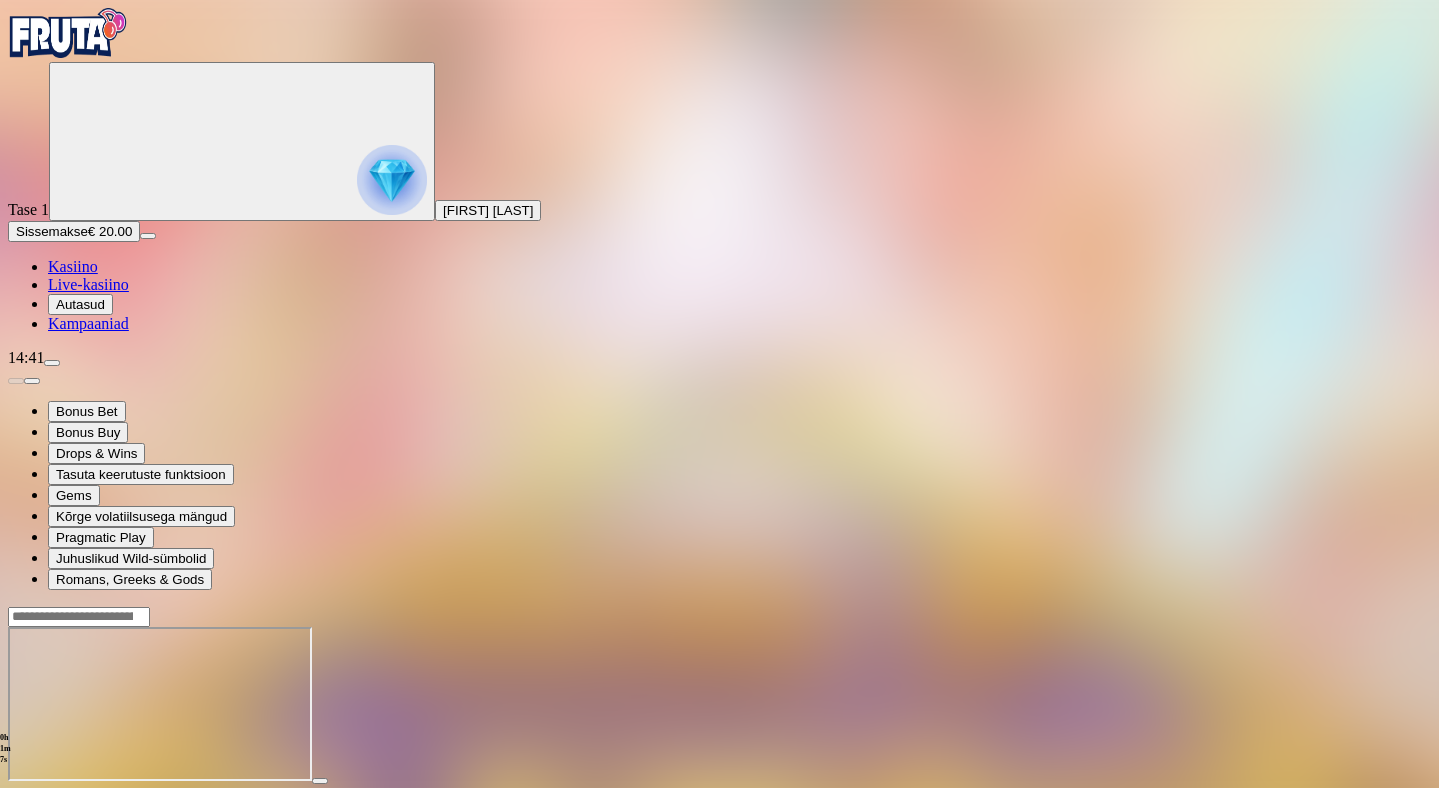 click on "Kasiino" at bounding box center (73, 266) 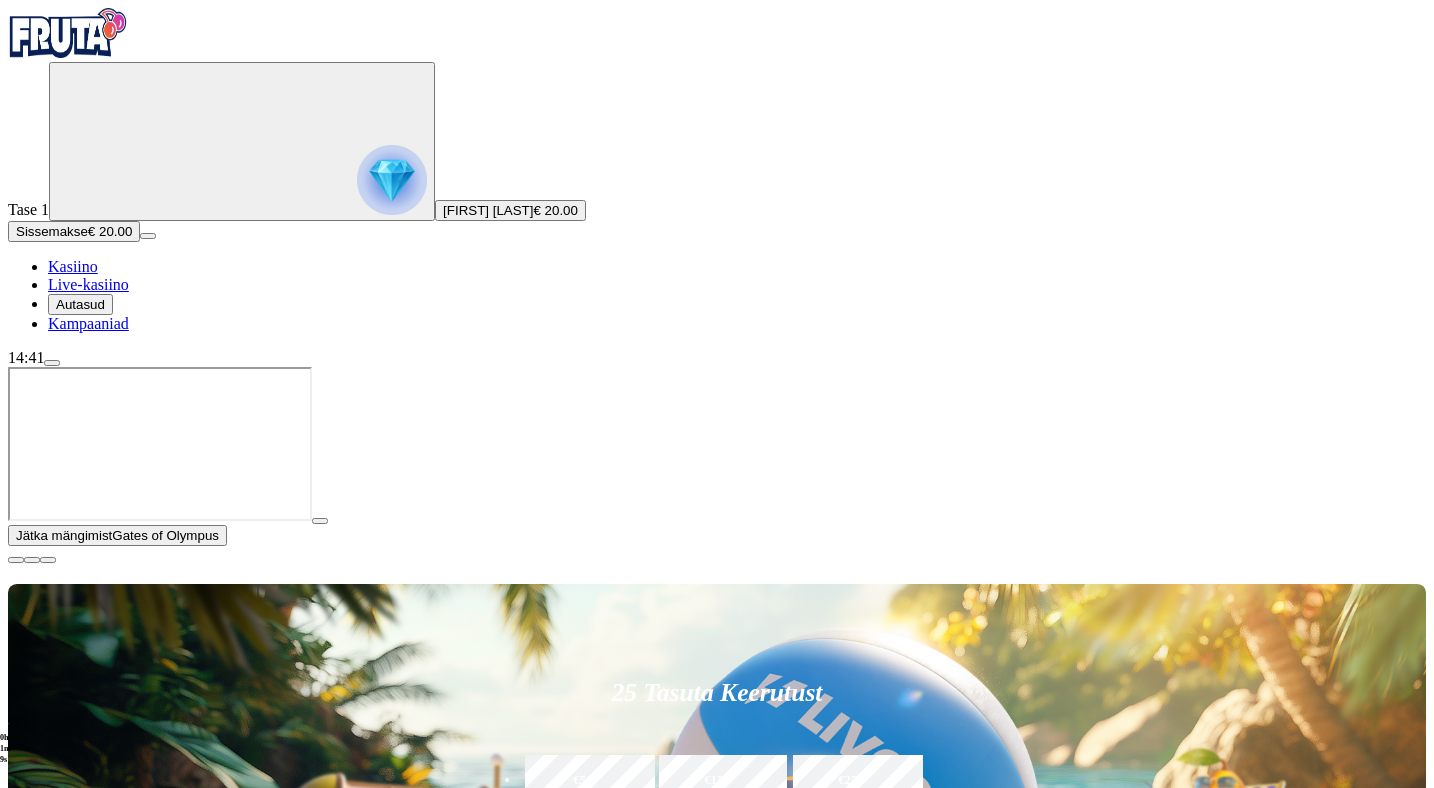 click at bounding box center (16, 560) 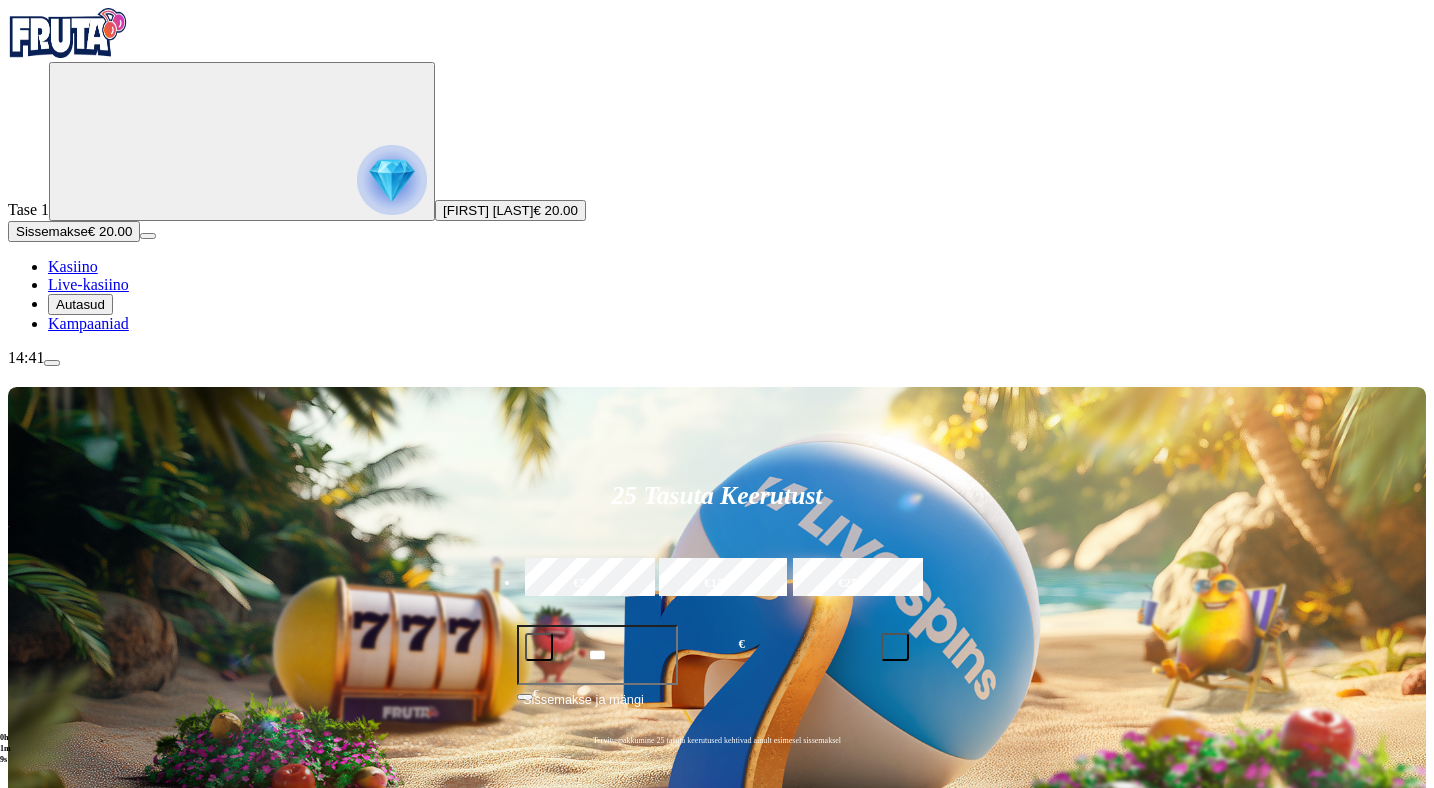 click at bounding box center [1001, 950] 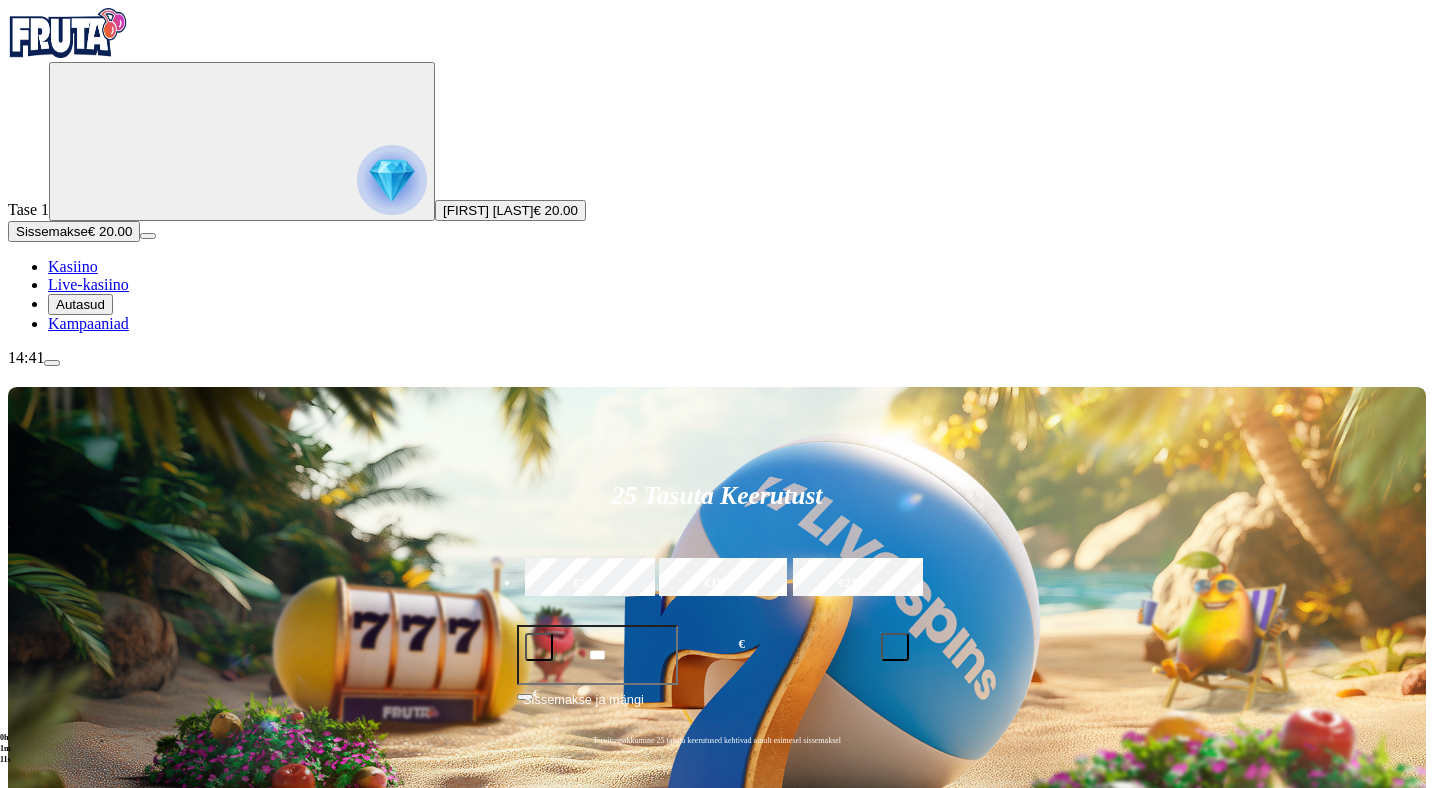 click on "******" at bounding box center [1001, 889] 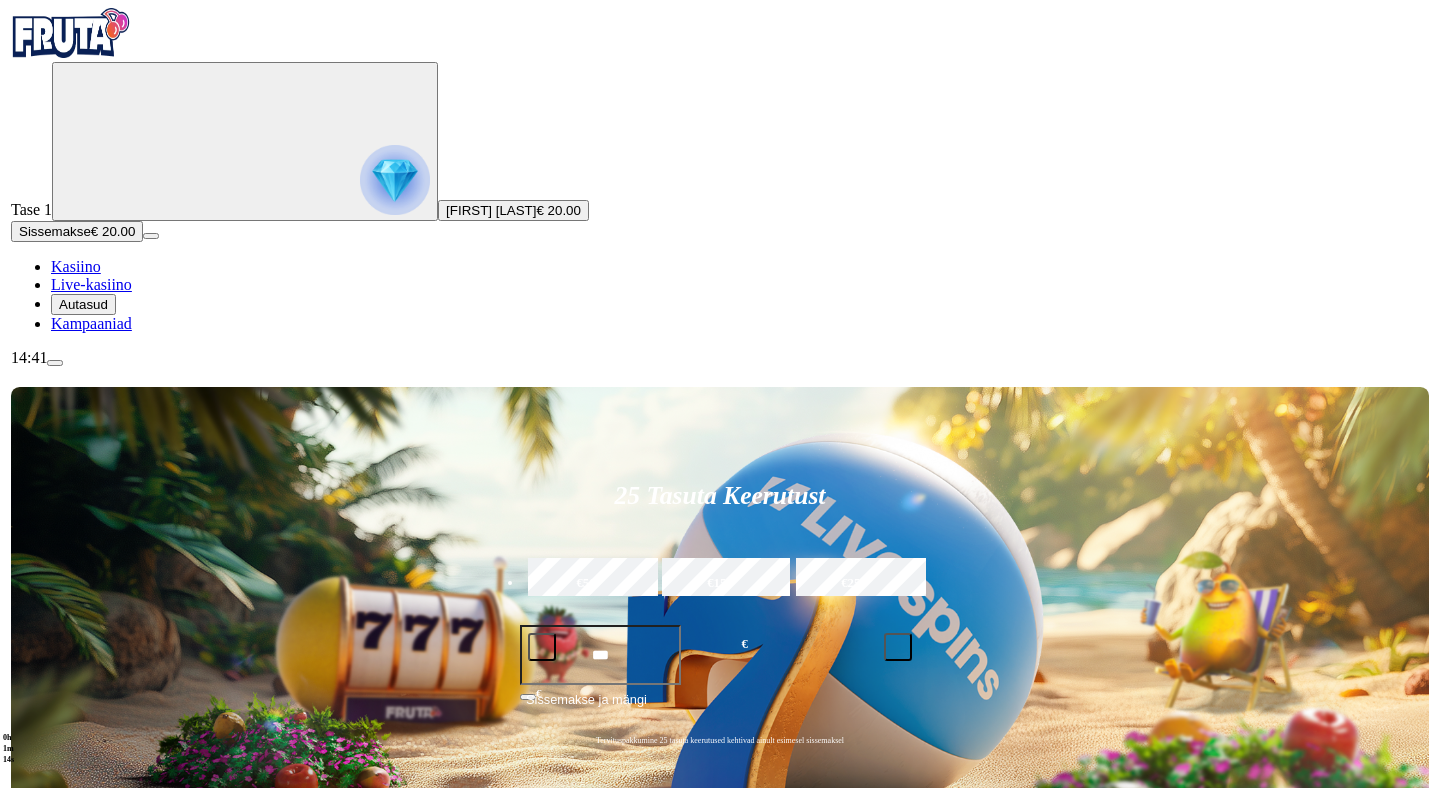 scroll, scrollTop: 507, scrollLeft: 0, axis: vertical 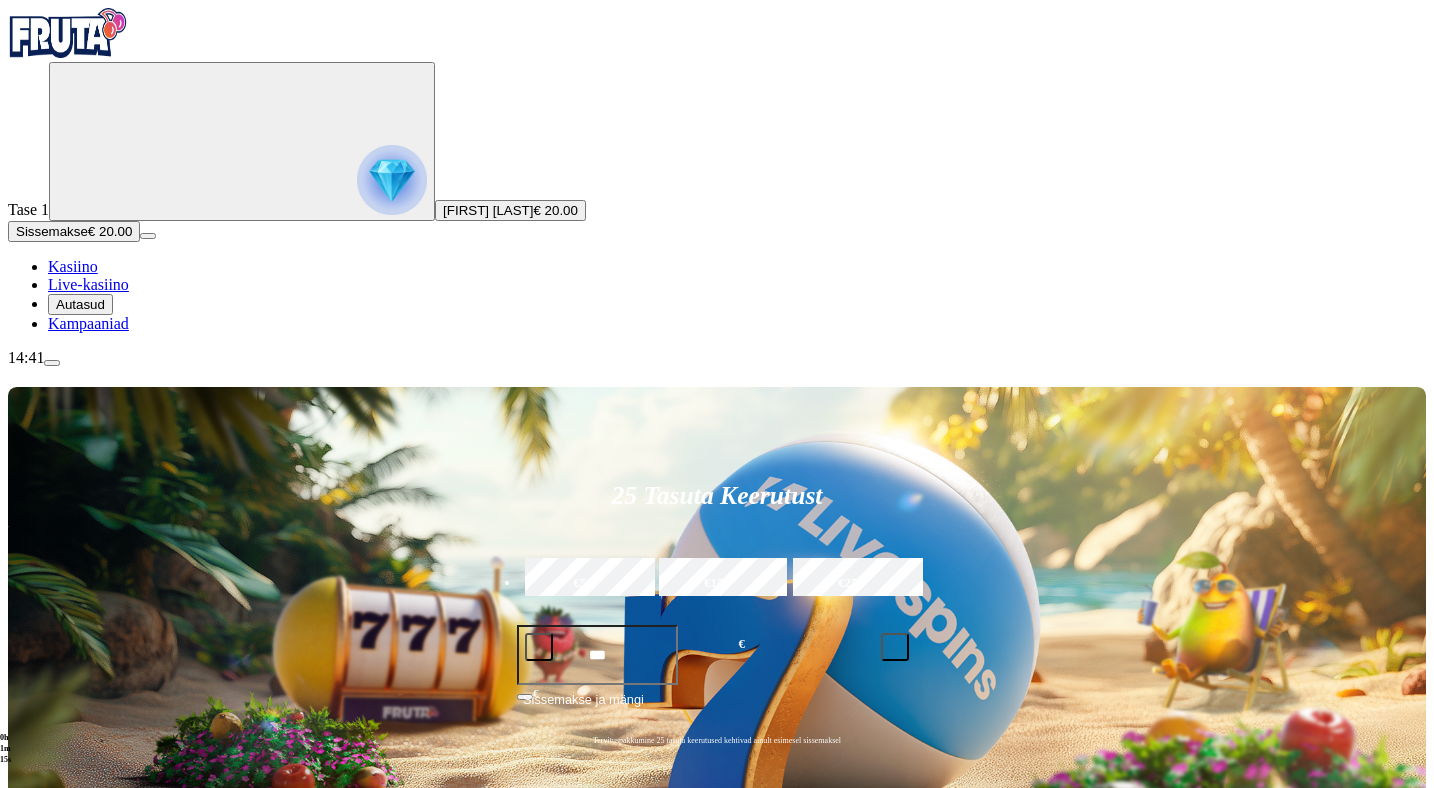 click on "********" at bounding box center [1001, 881] 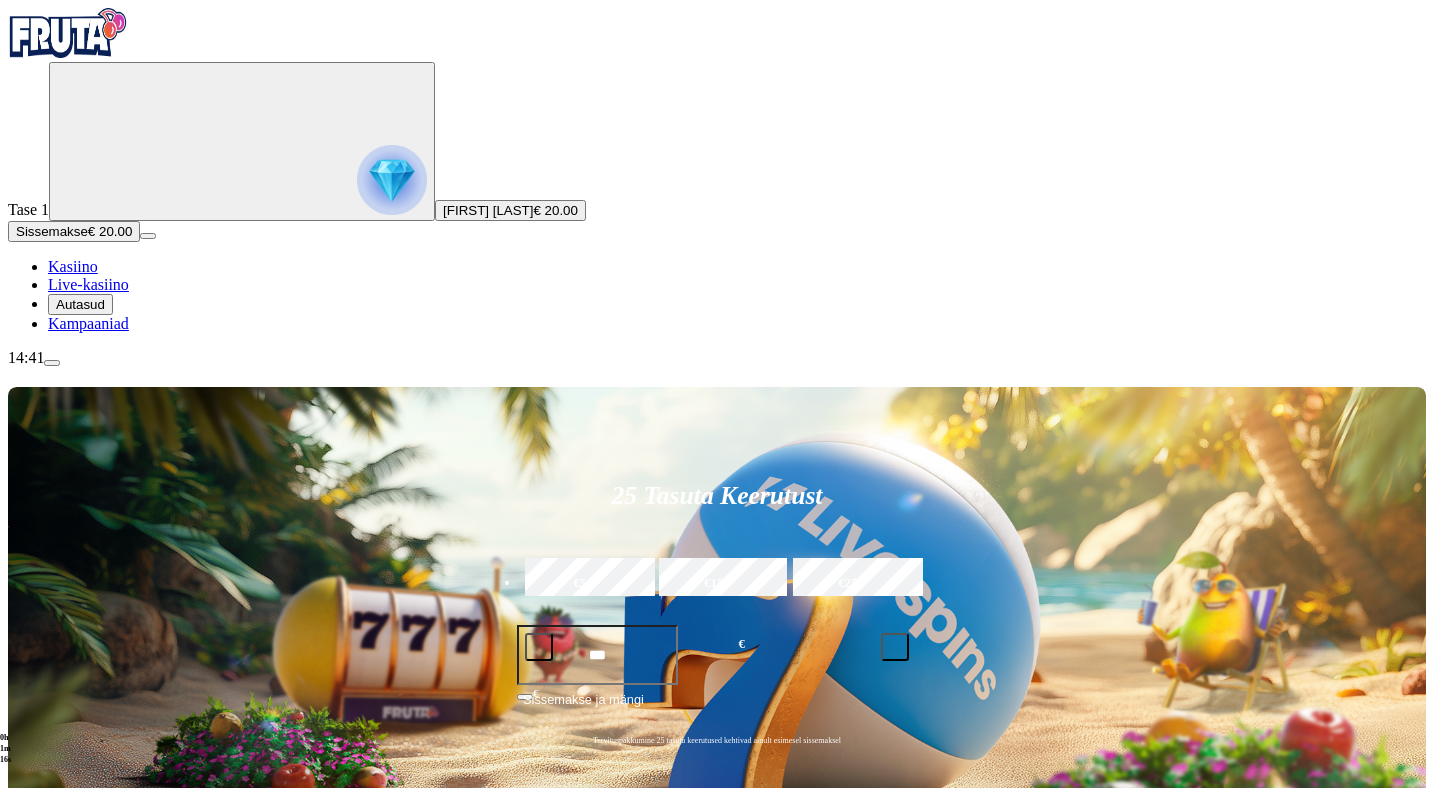 click on "********" at bounding box center (1001, 881) 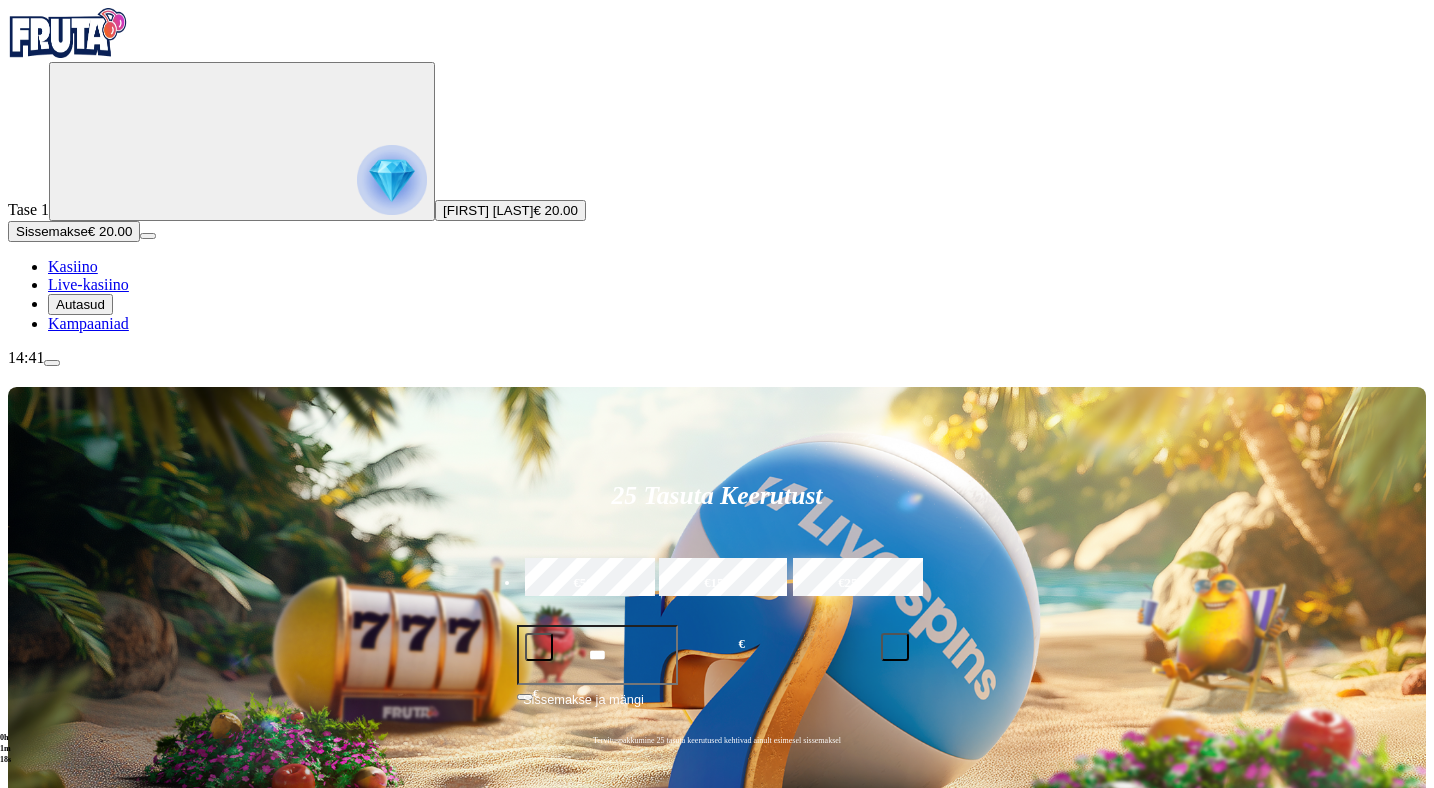 type on "********" 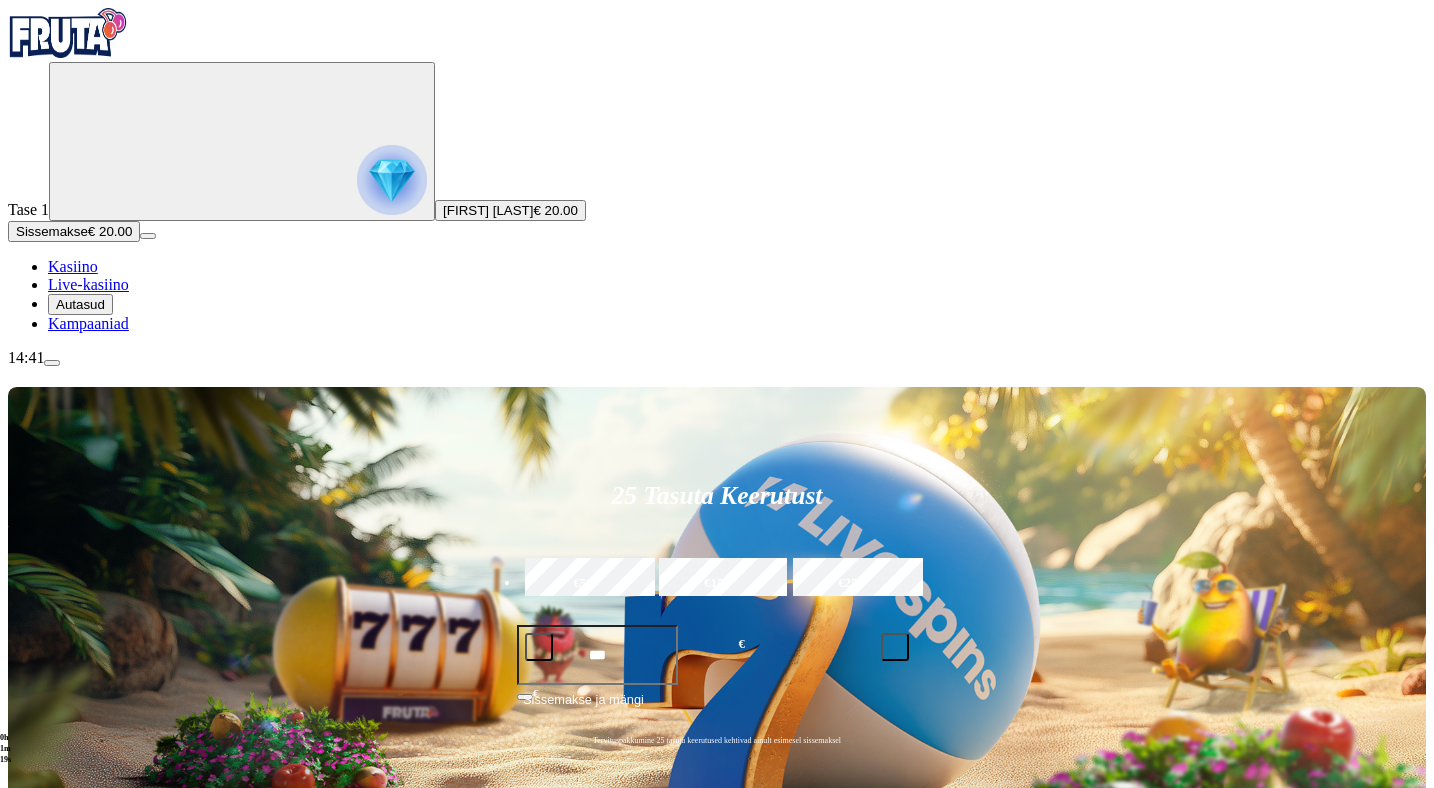 click on "Mine" at bounding box center (1119, 983) 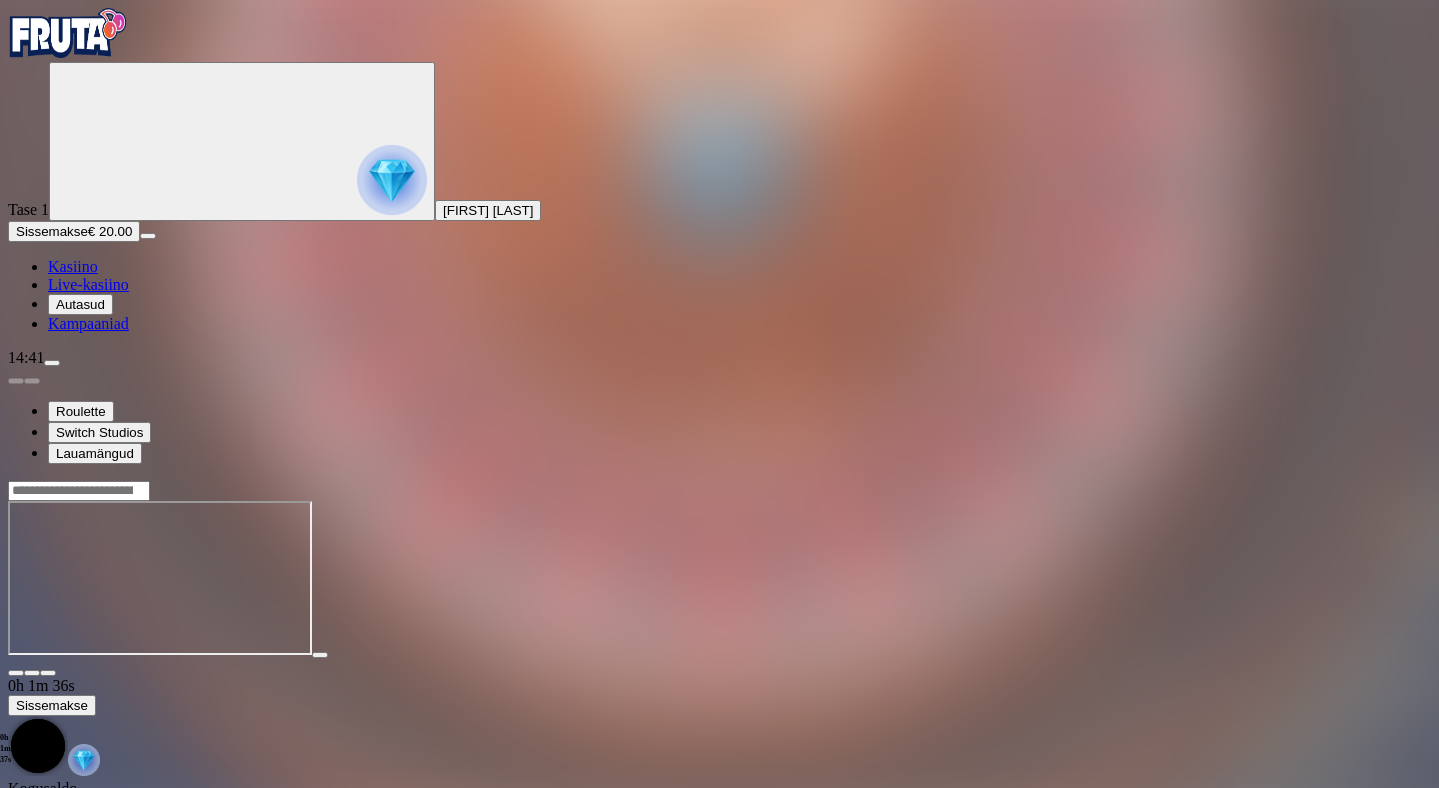 click at bounding box center (52, 363) 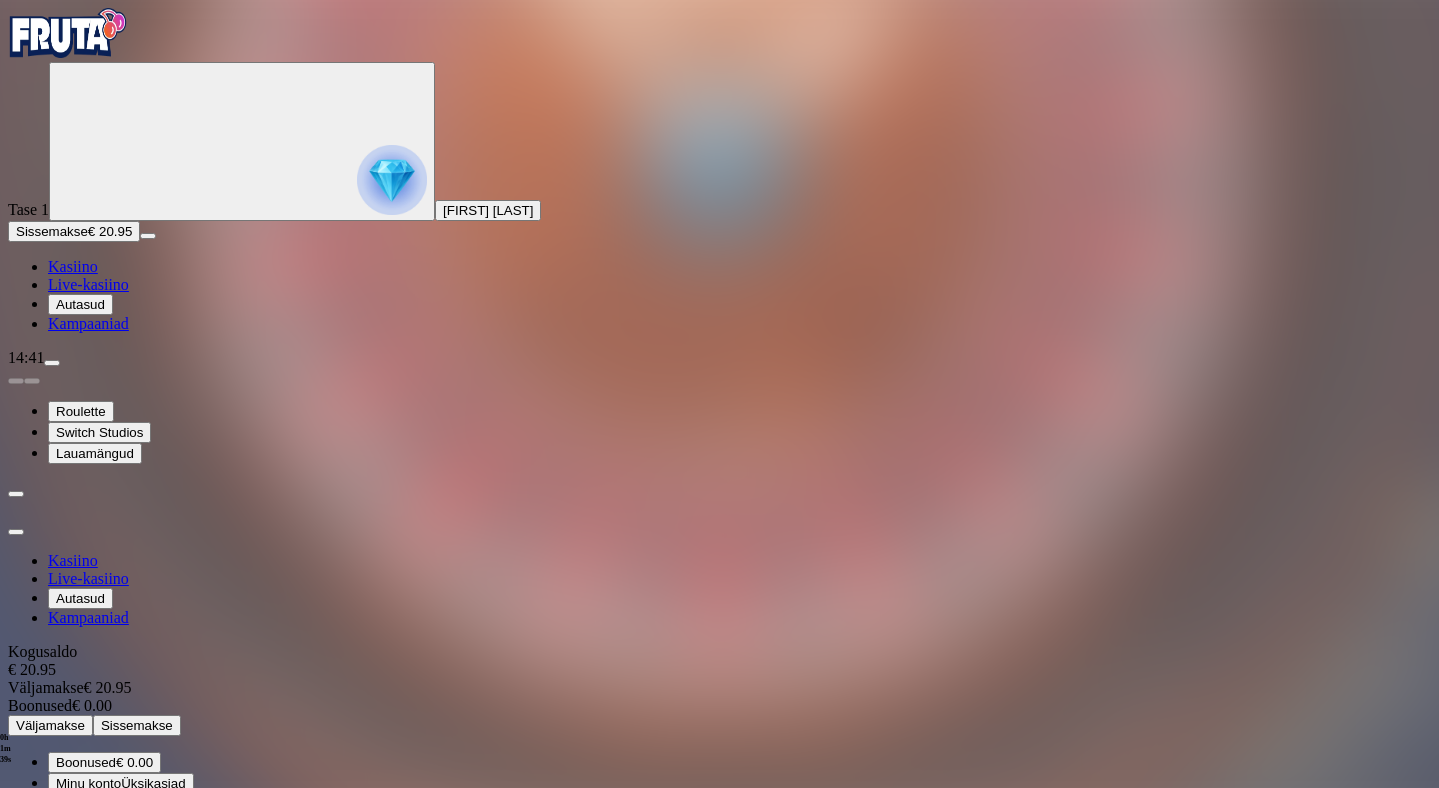 click on "Autasud" at bounding box center (80, 304) 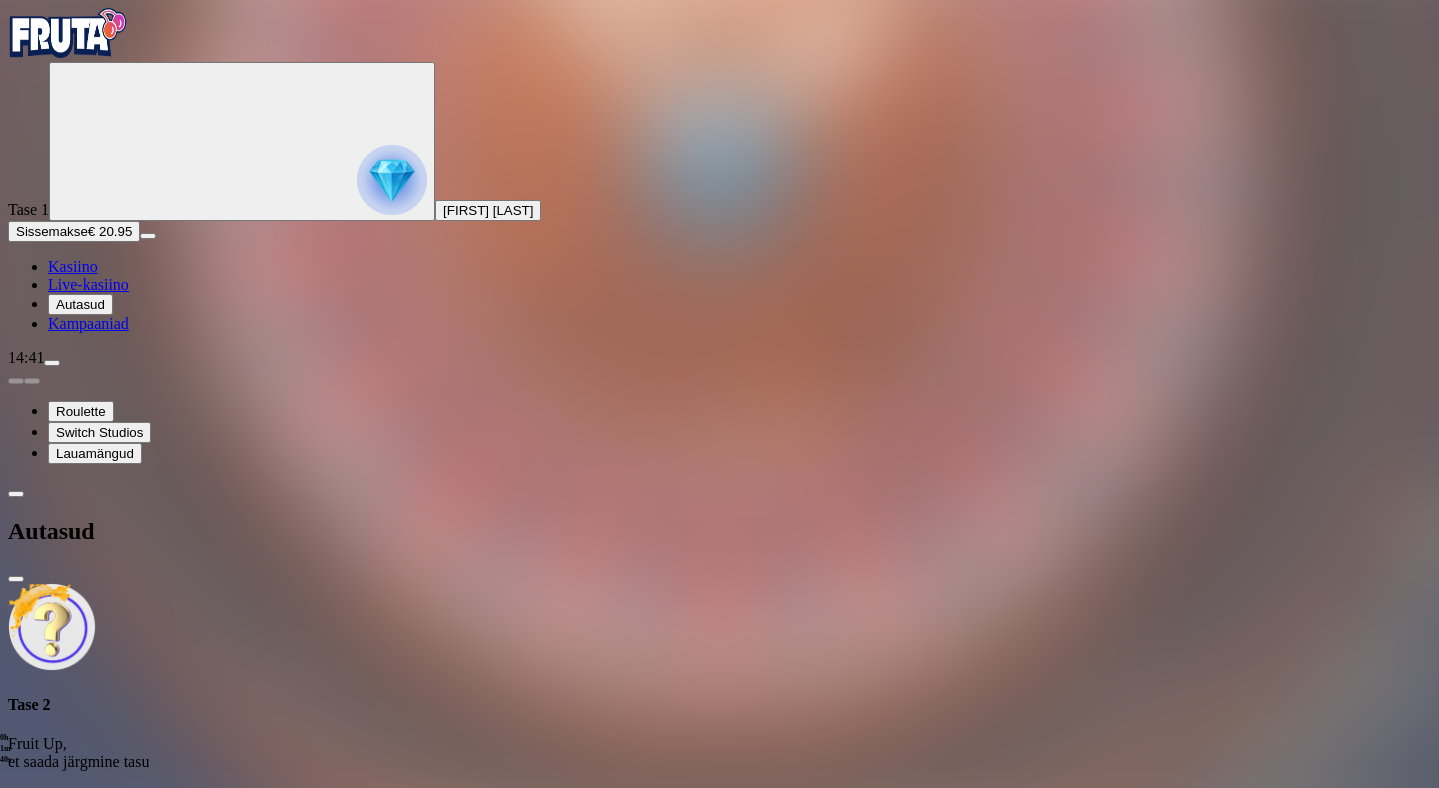 click at bounding box center (52, 363) 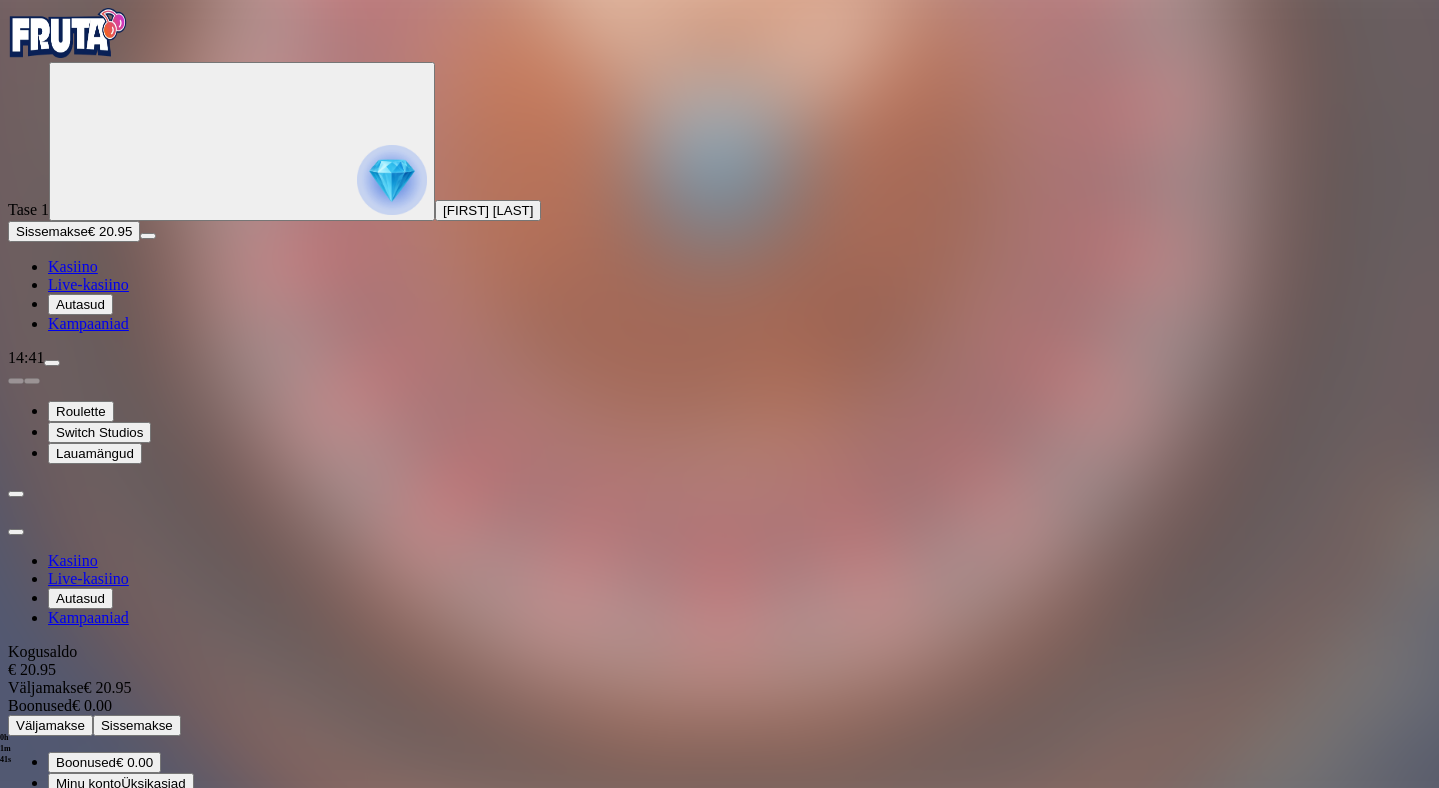 click on "Väljamakse" at bounding box center [50, 725] 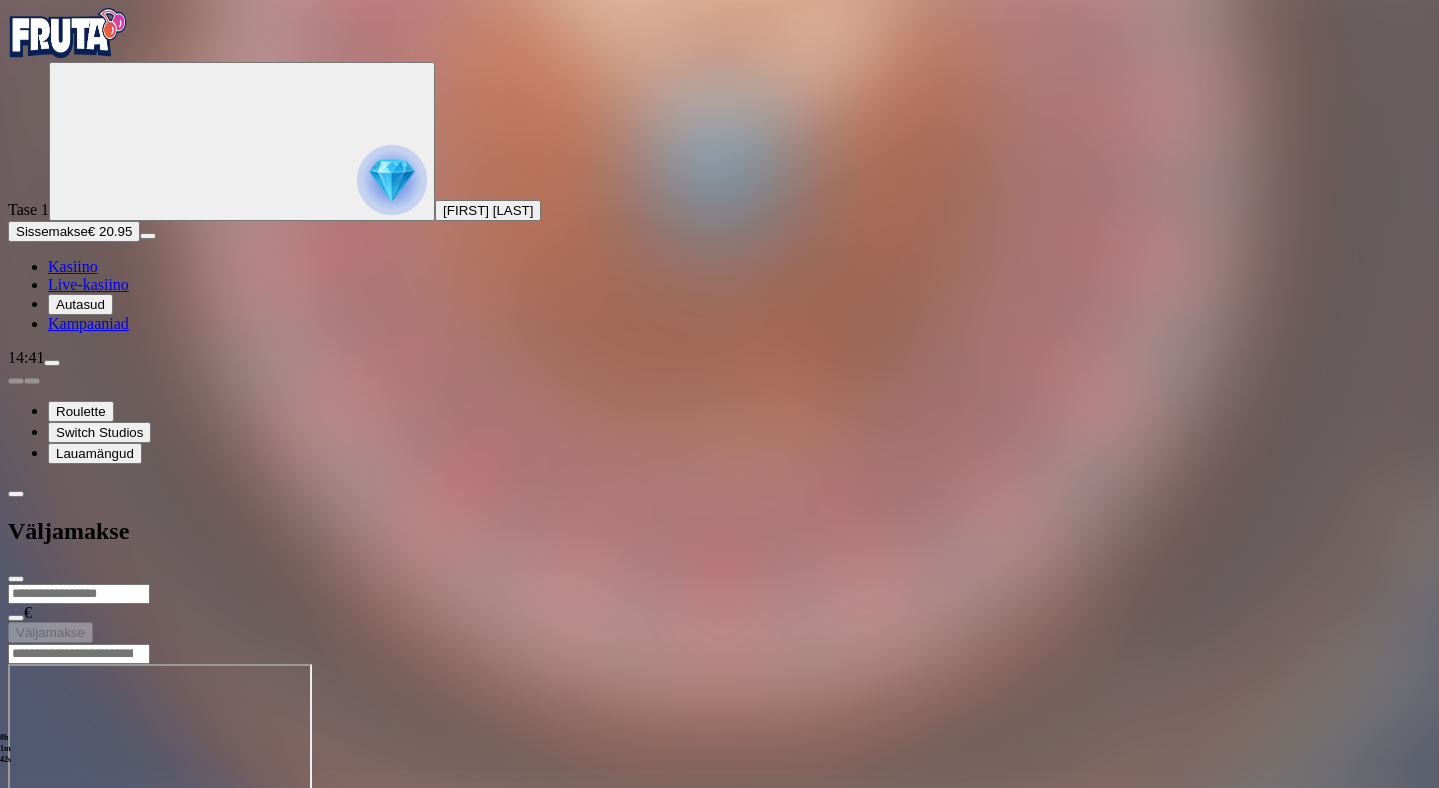 click at bounding box center [79, 594] 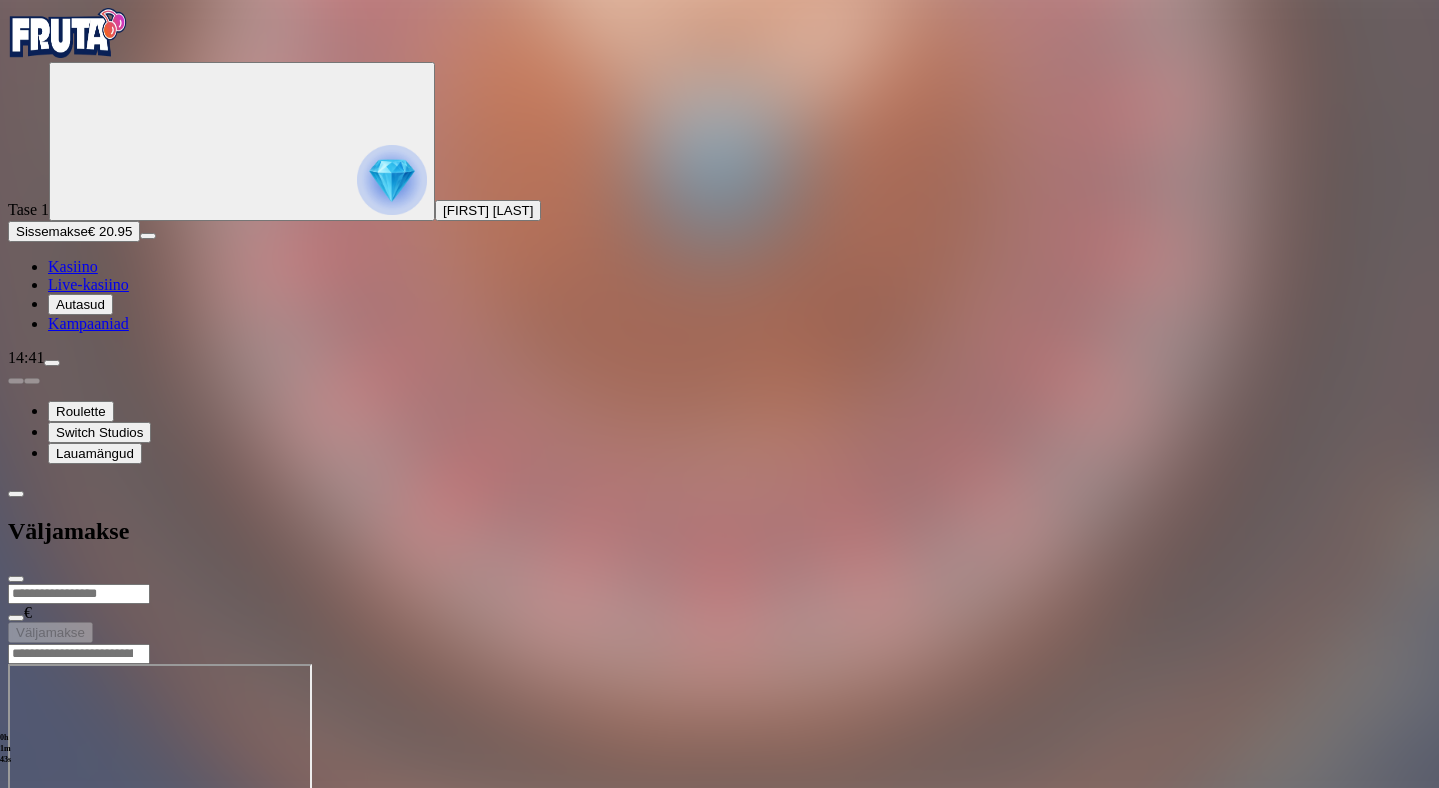 type on "**" 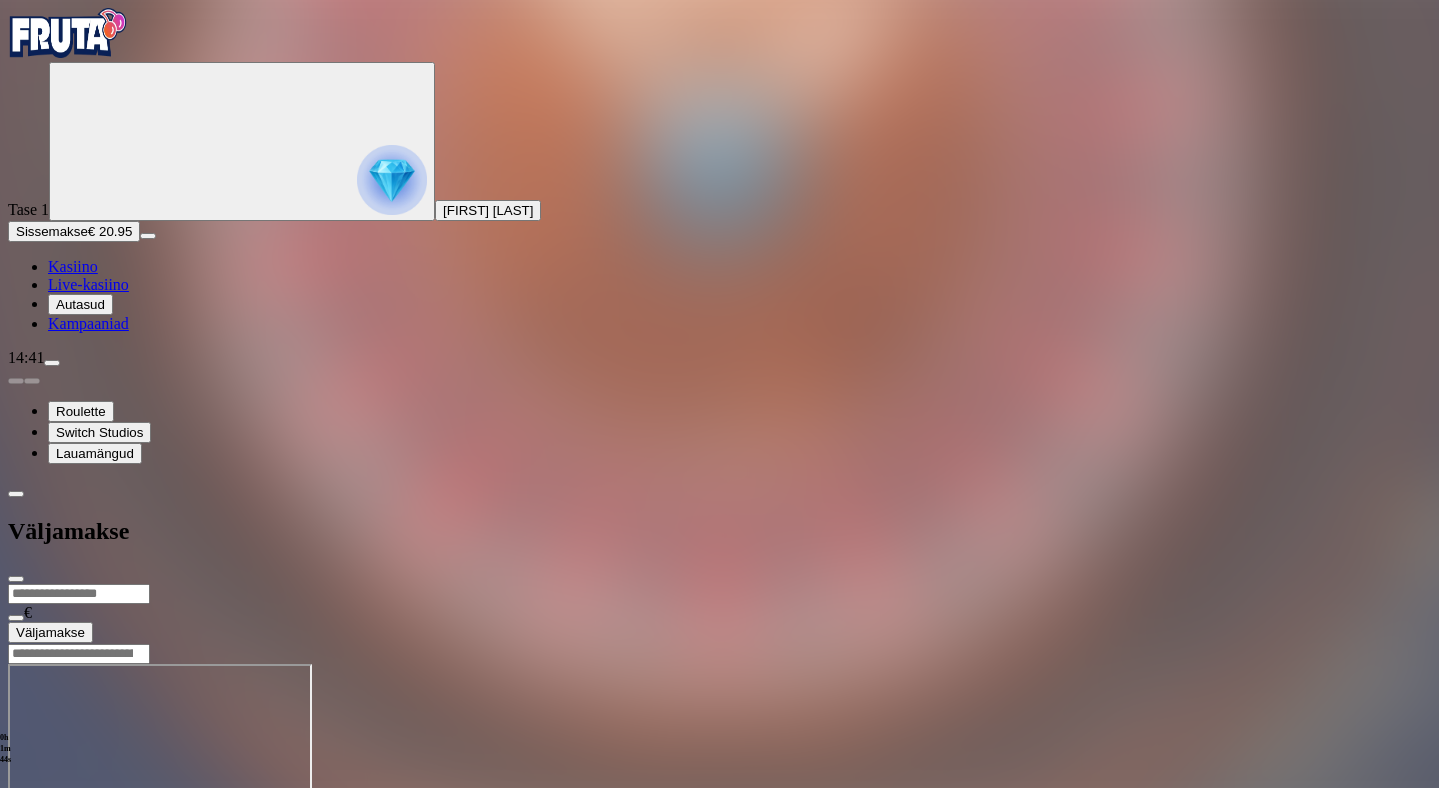 type on "*****" 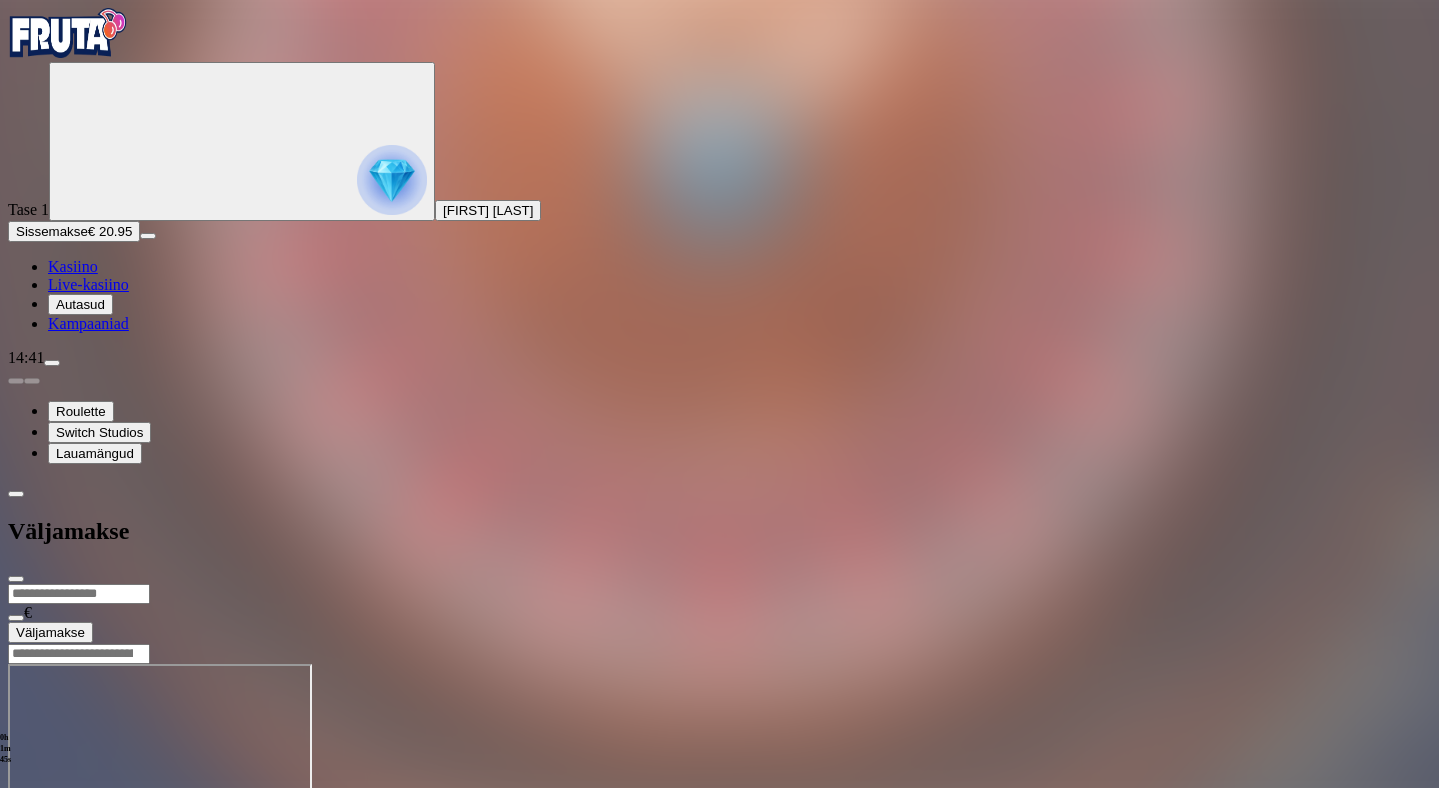 type 